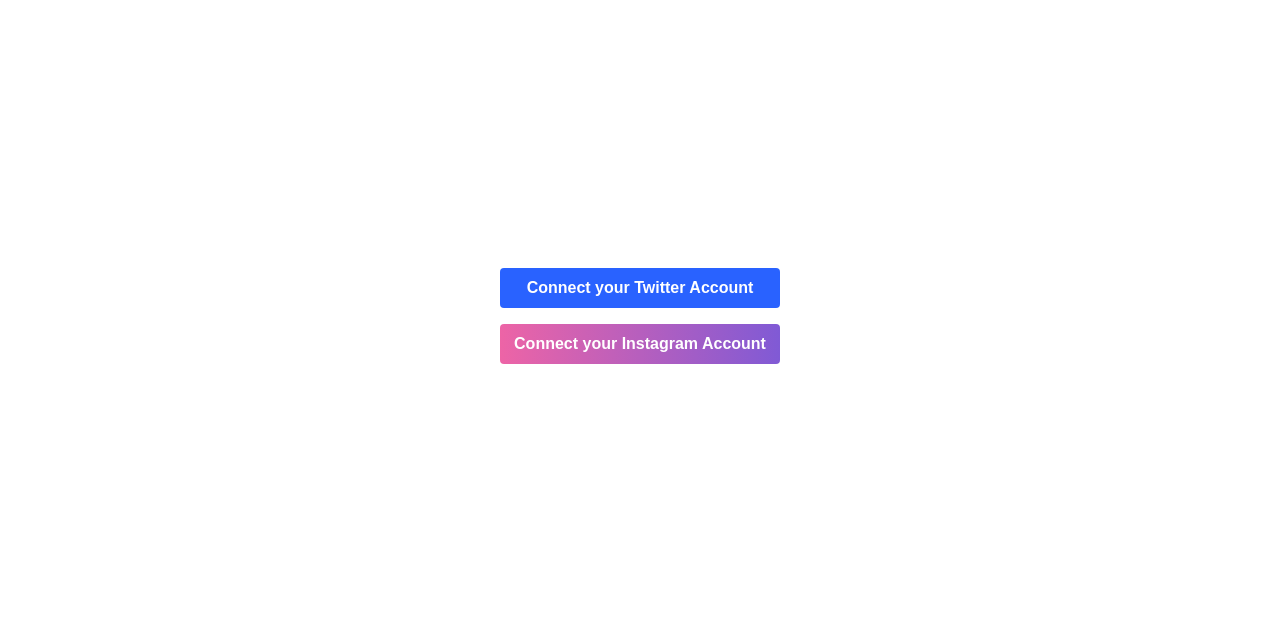 scroll, scrollTop: 0, scrollLeft: 0, axis: both 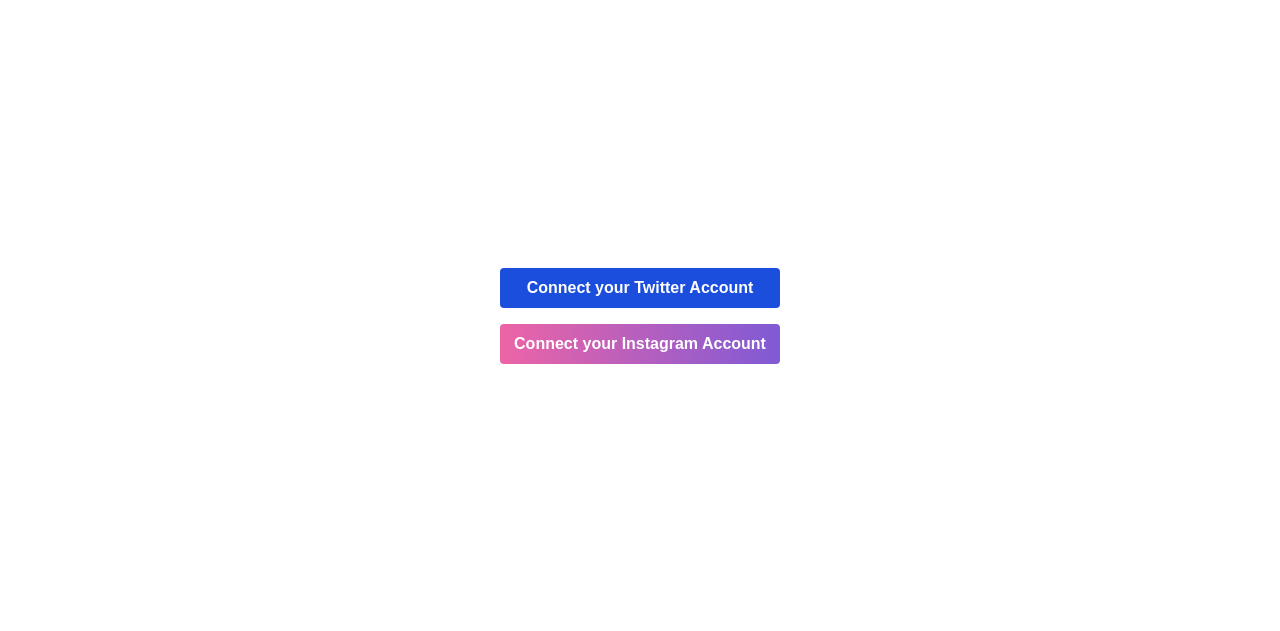 click on "Connect your Twitter Account" at bounding box center [640, 288] 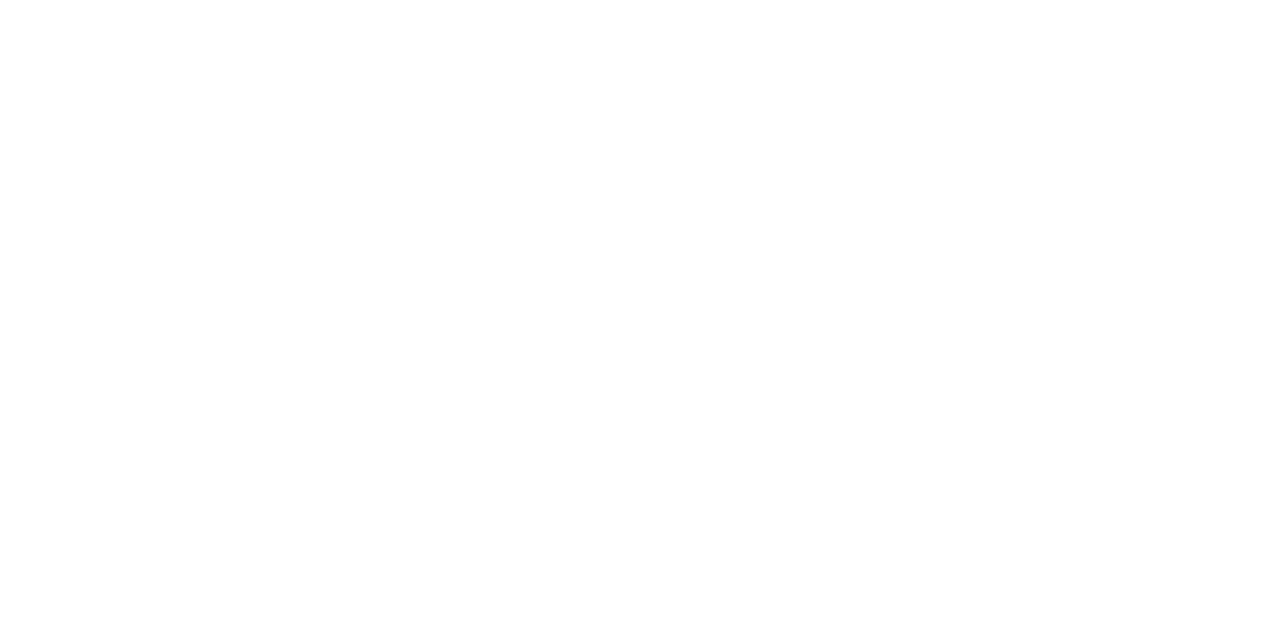 scroll, scrollTop: 0, scrollLeft: 0, axis: both 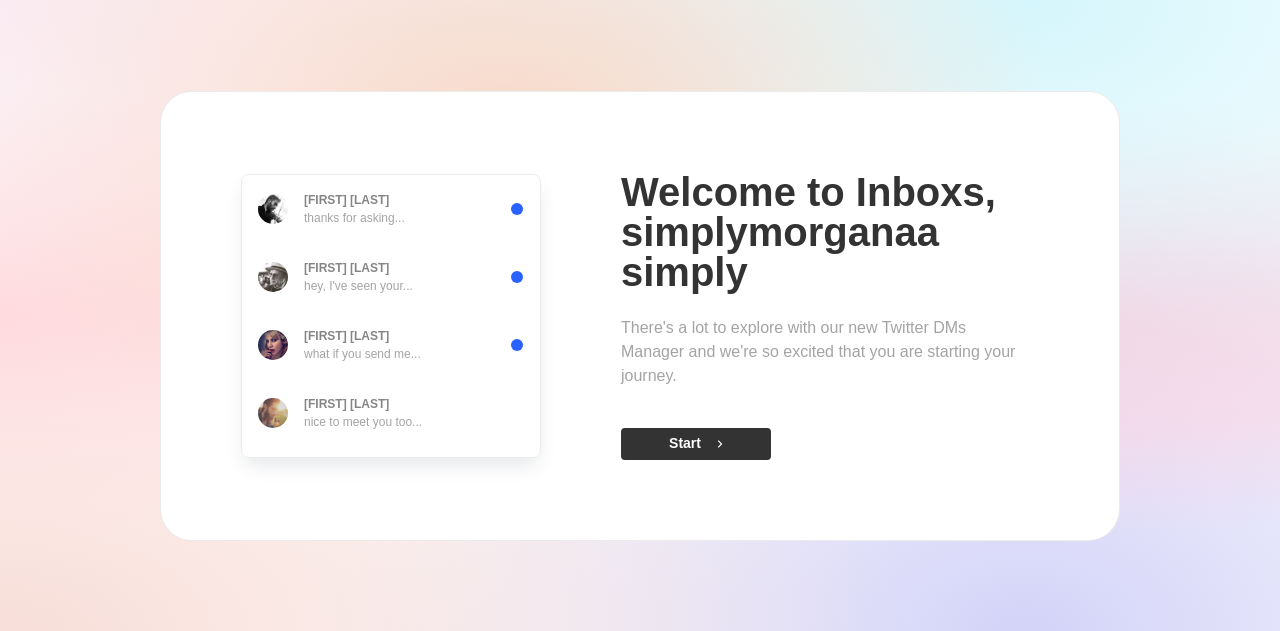 click on "Start" at bounding box center [696, 444] 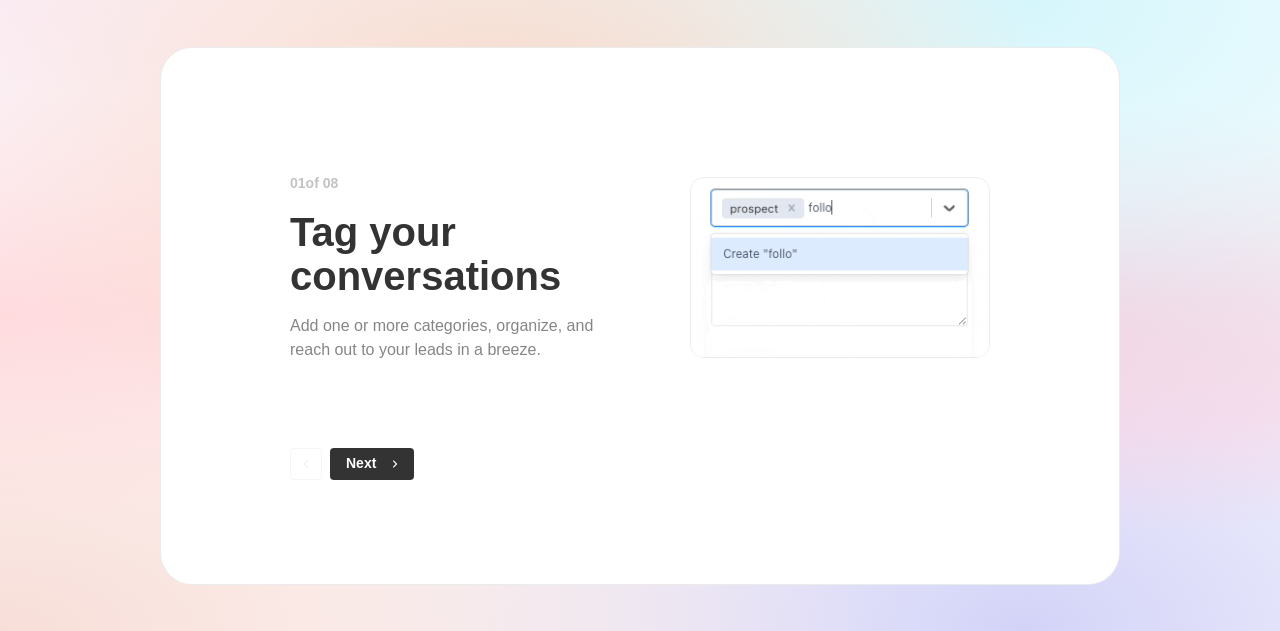 click 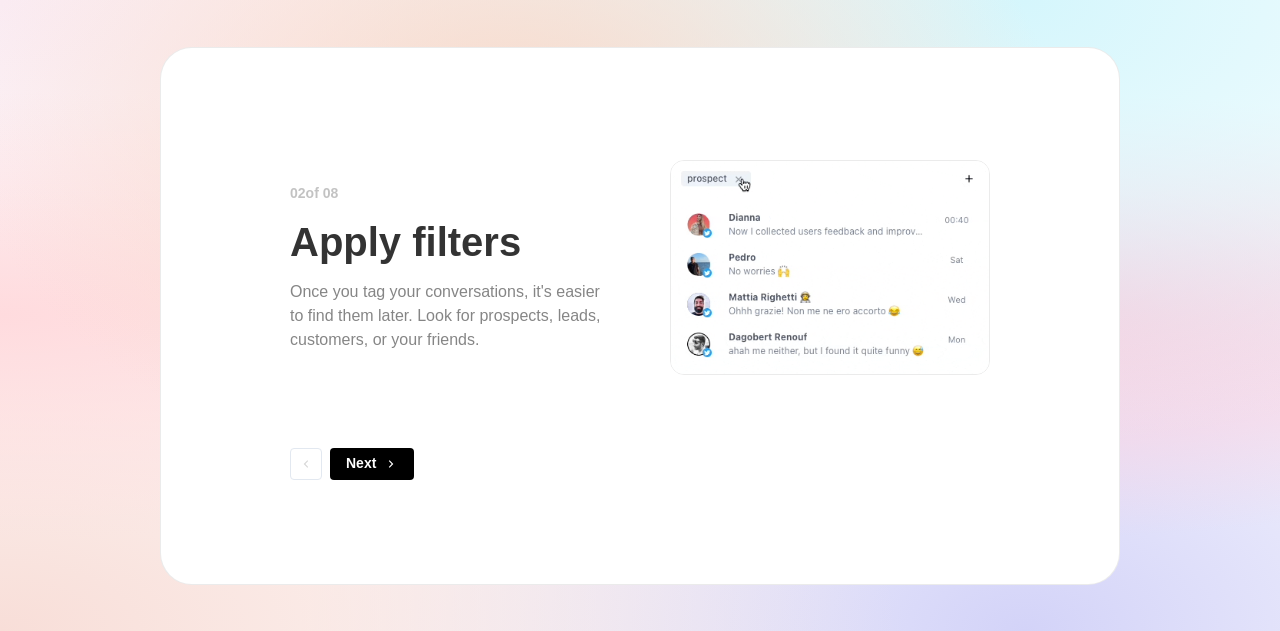 click 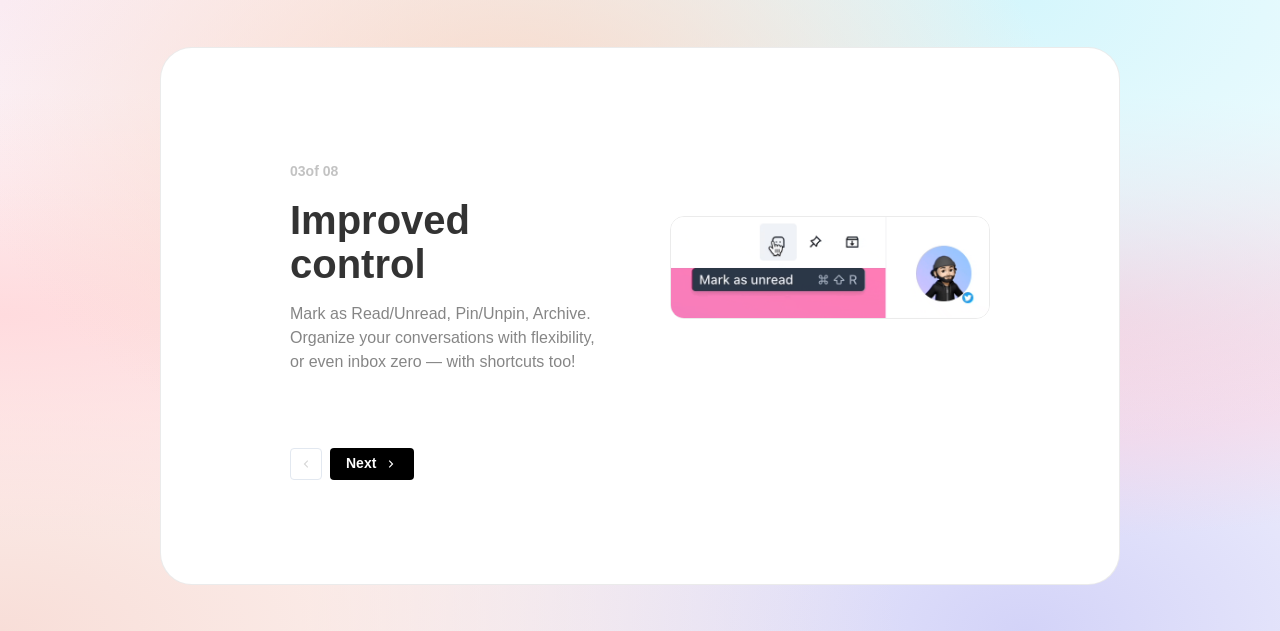 click 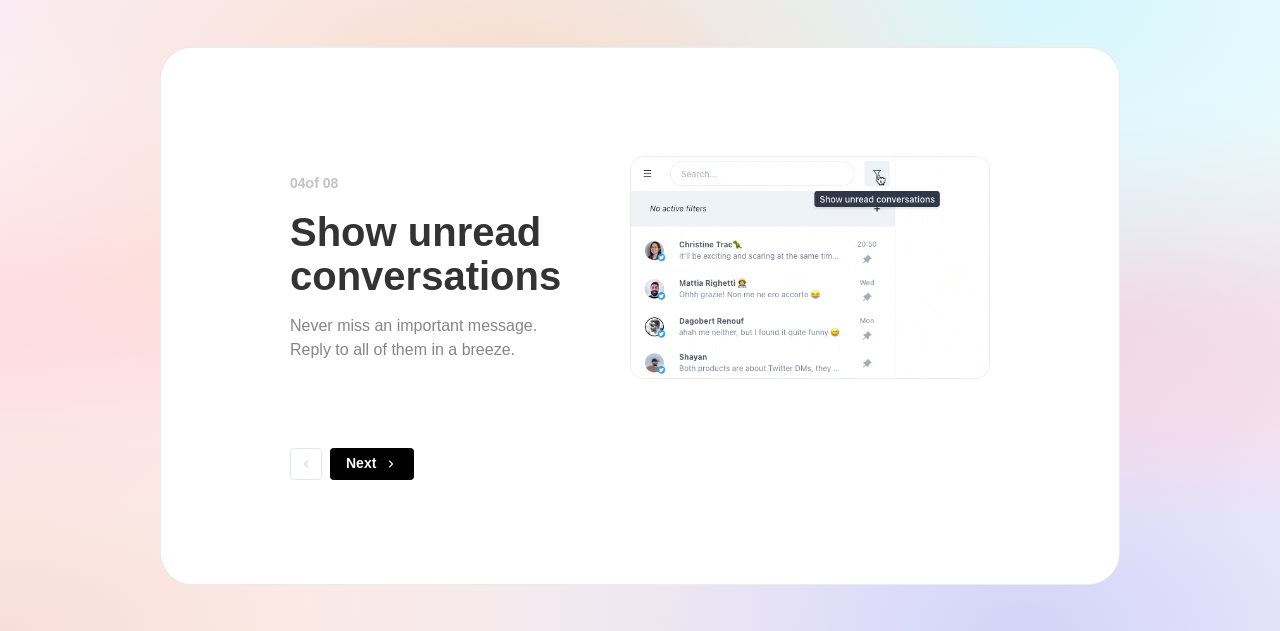click 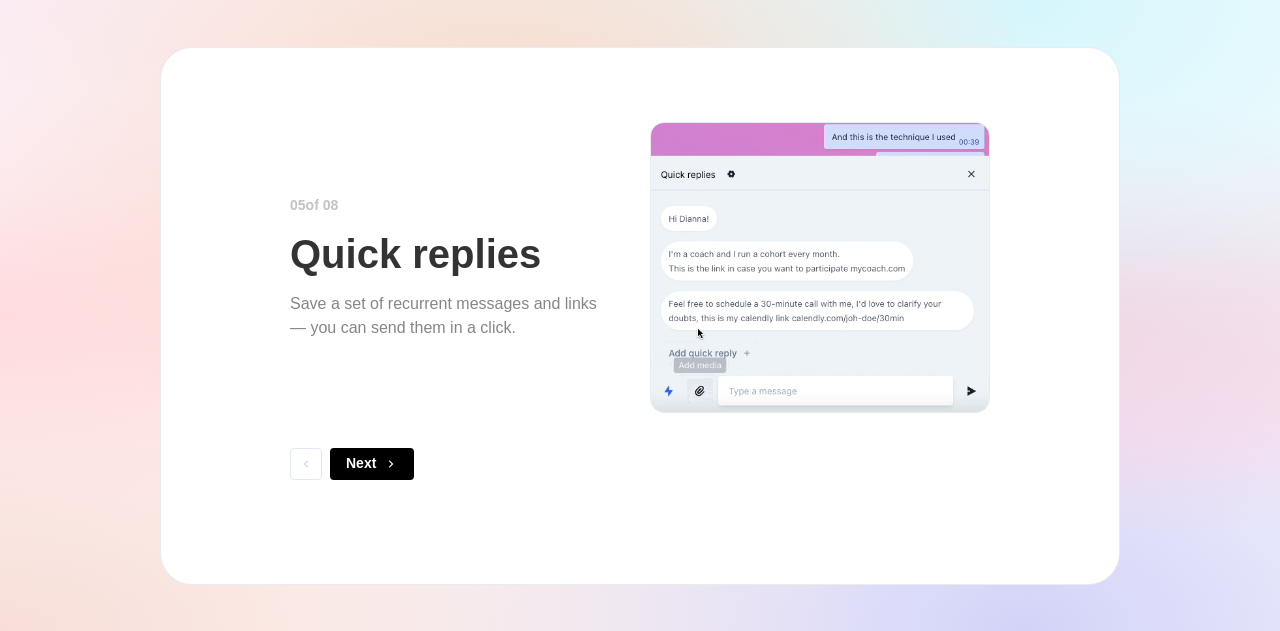 click 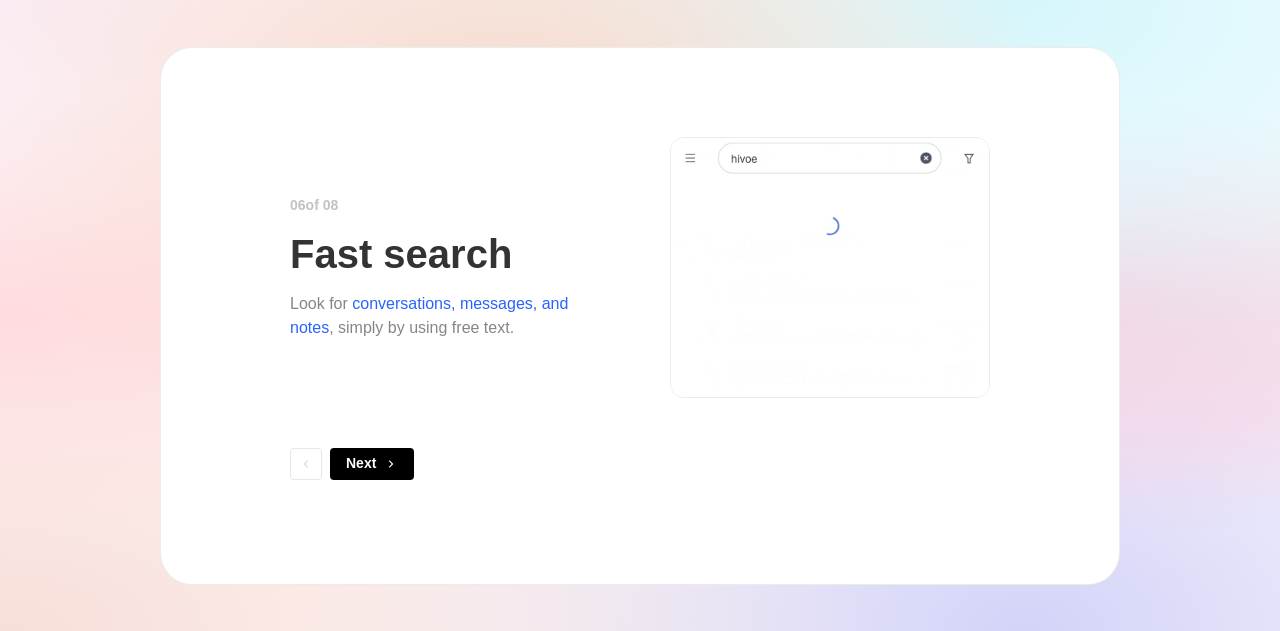 click 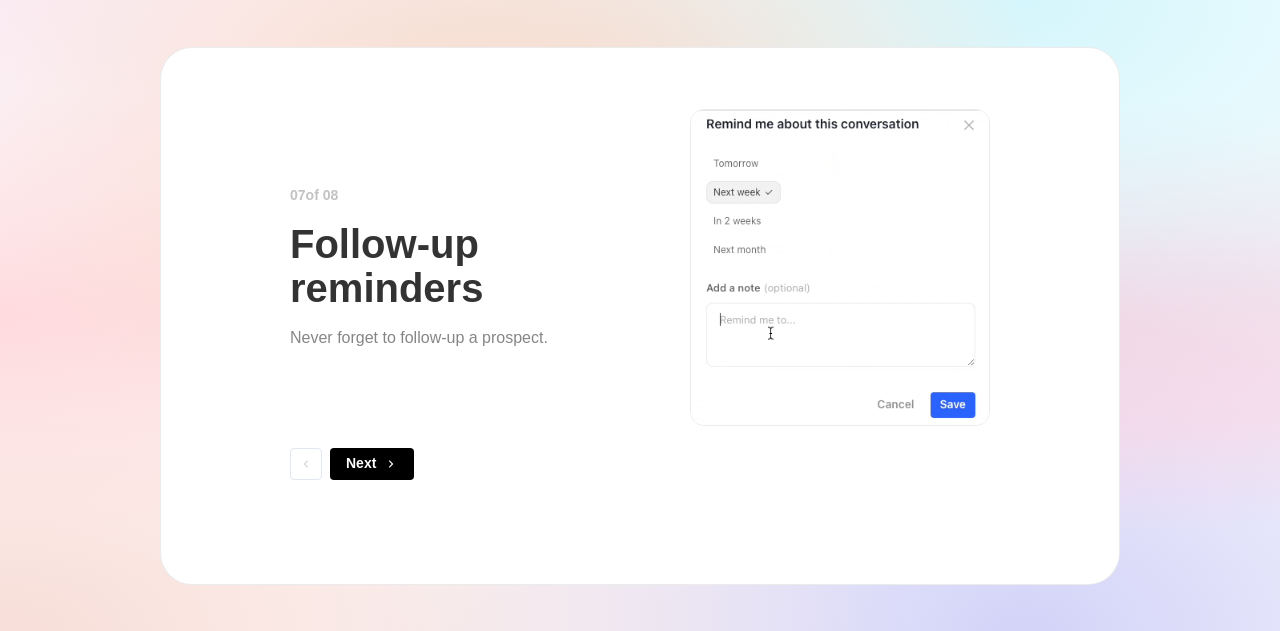 click 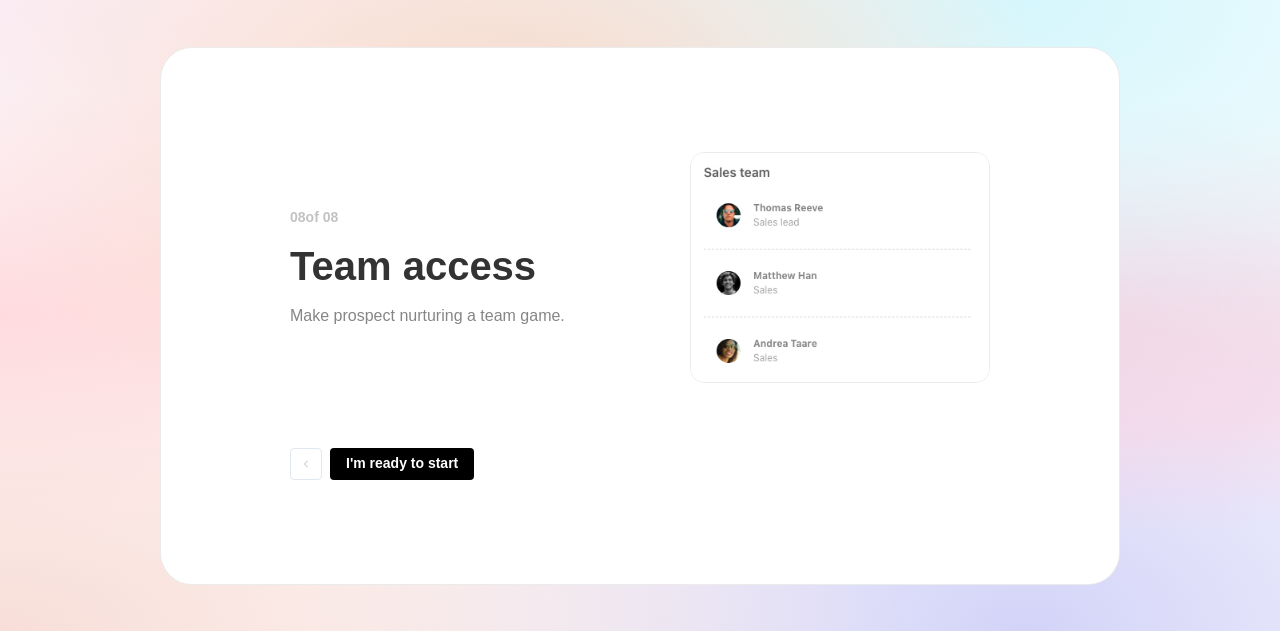 click on "I'm ready to start" at bounding box center [402, 464] 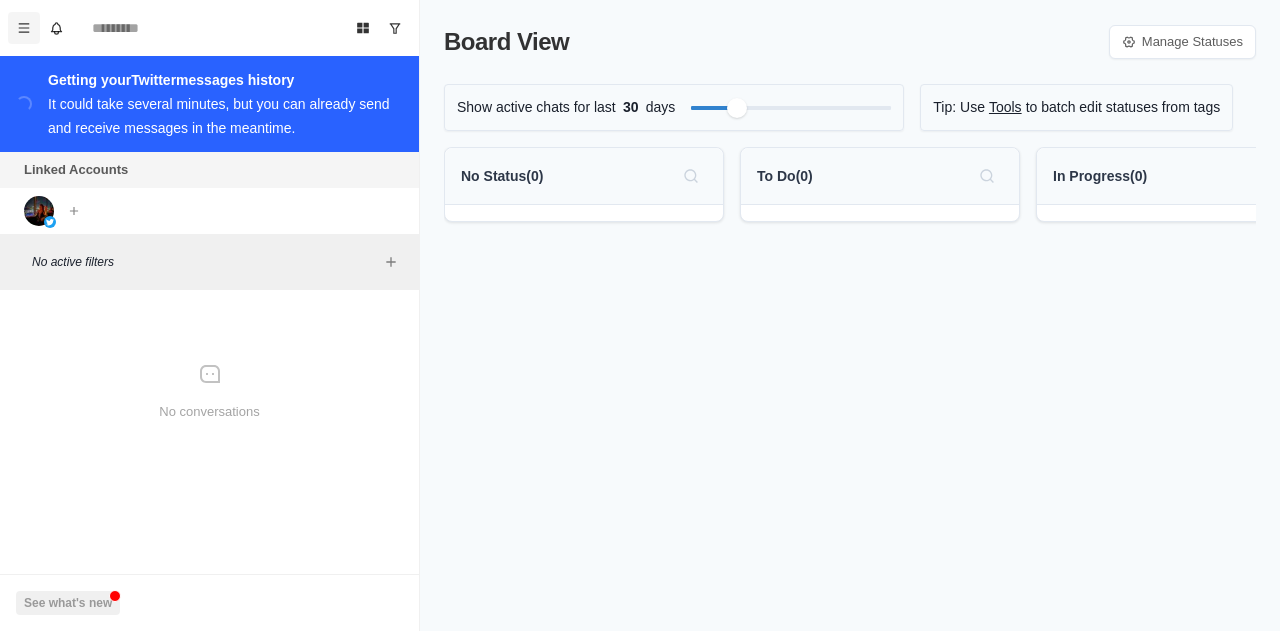 click at bounding box center [24, 28] 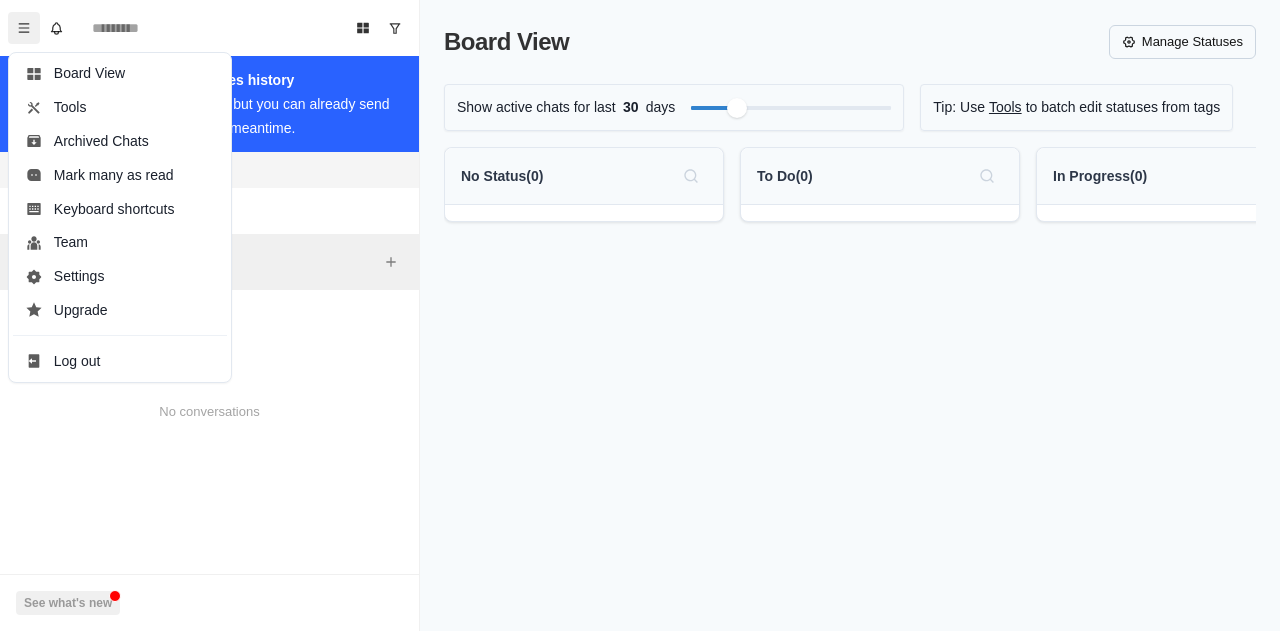 click on "Manage Statuses" at bounding box center (1182, 42) 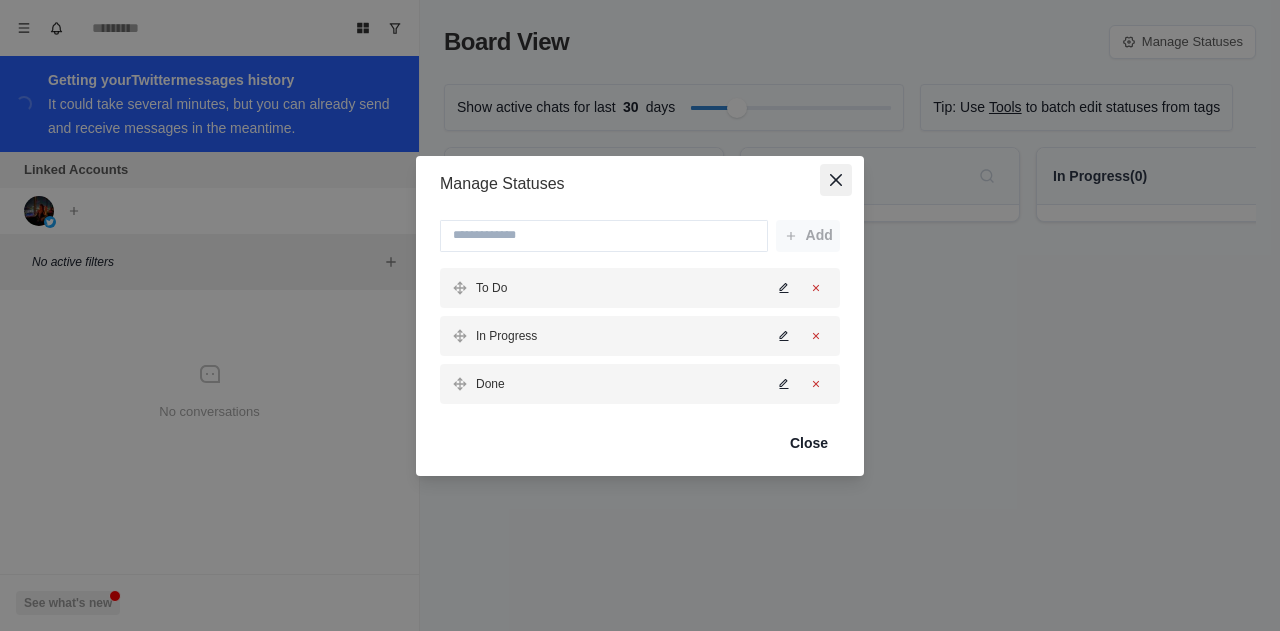 click 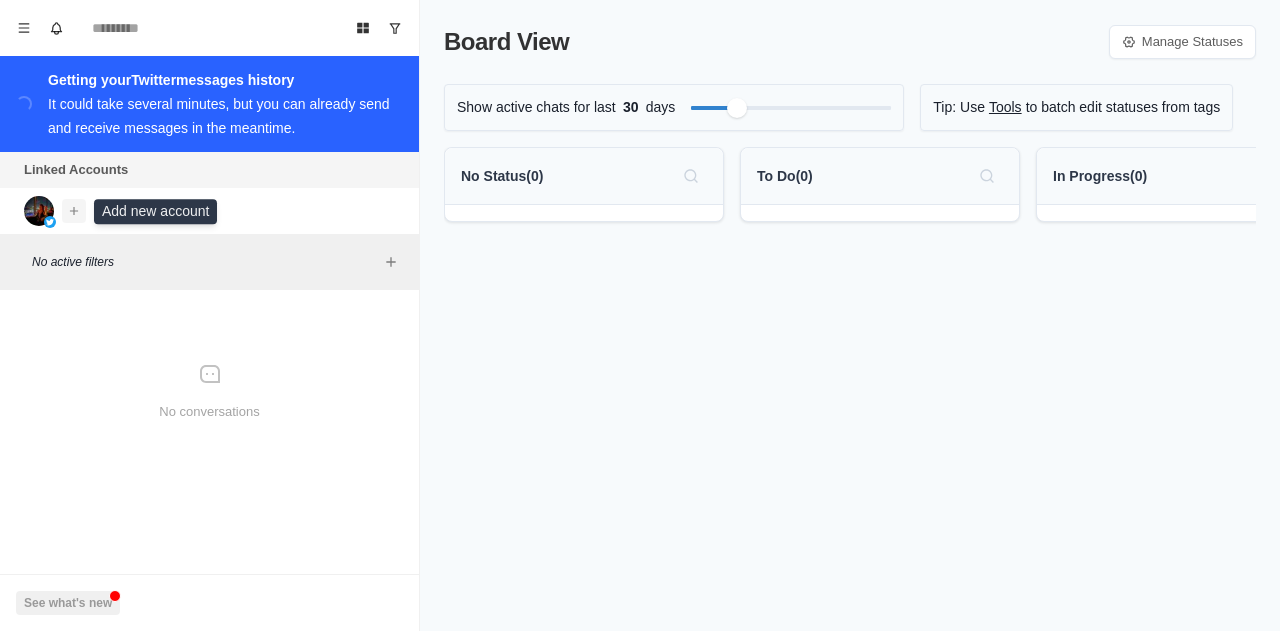 click 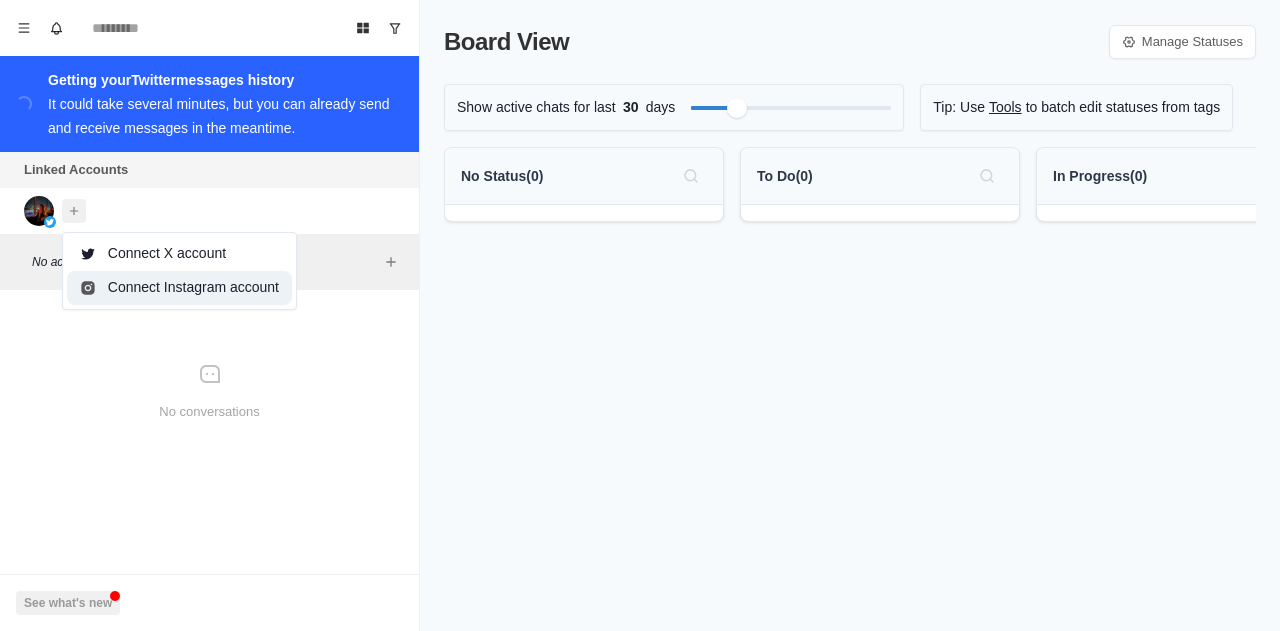 click on "Connect Instagram account" at bounding box center (179, 288) 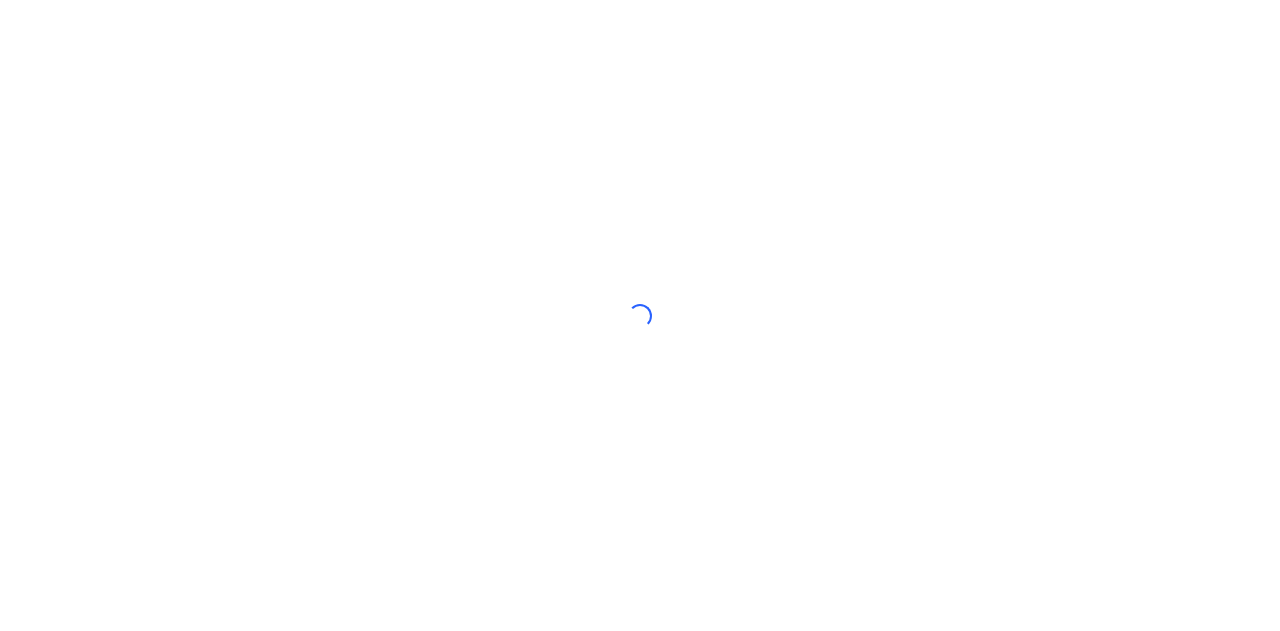 scroll, scrollTop: 0, scrollLeft: 0, axis: both 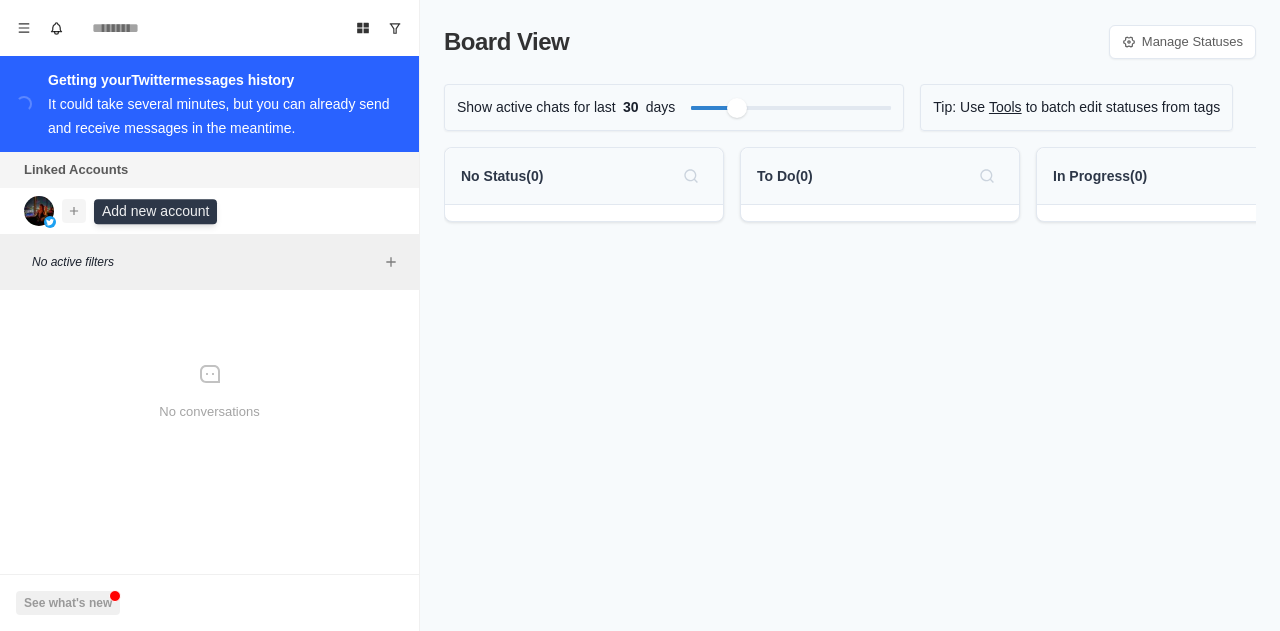 click 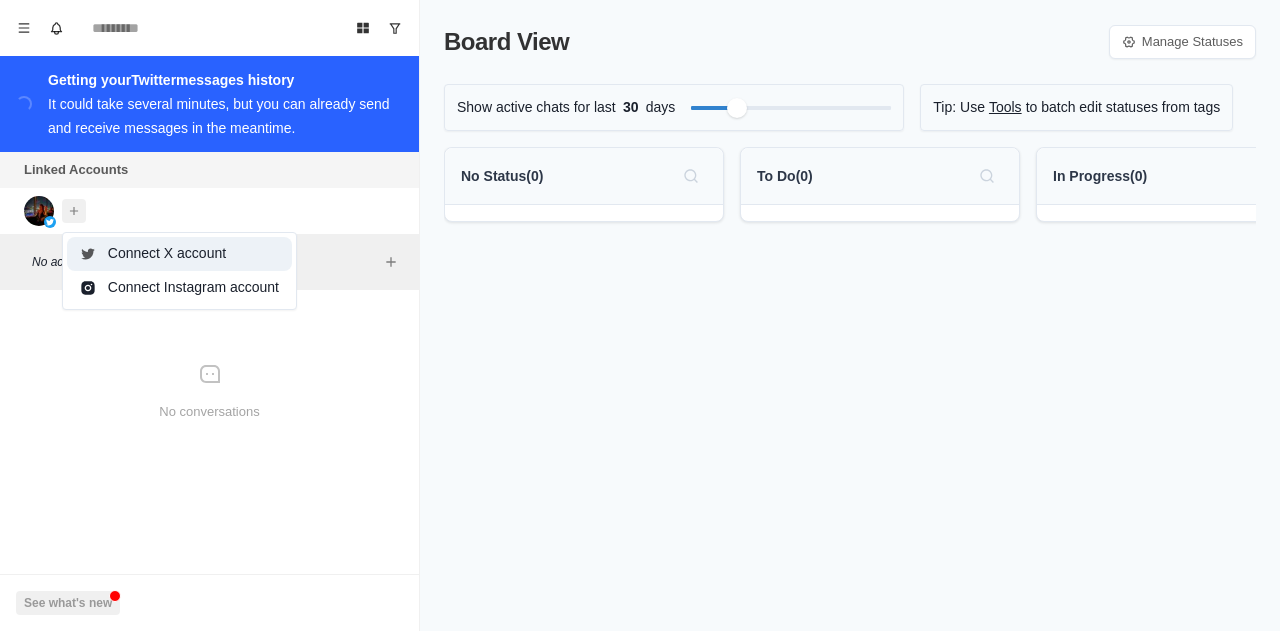 click on "Connect X account" at bounding box center (179, 254) 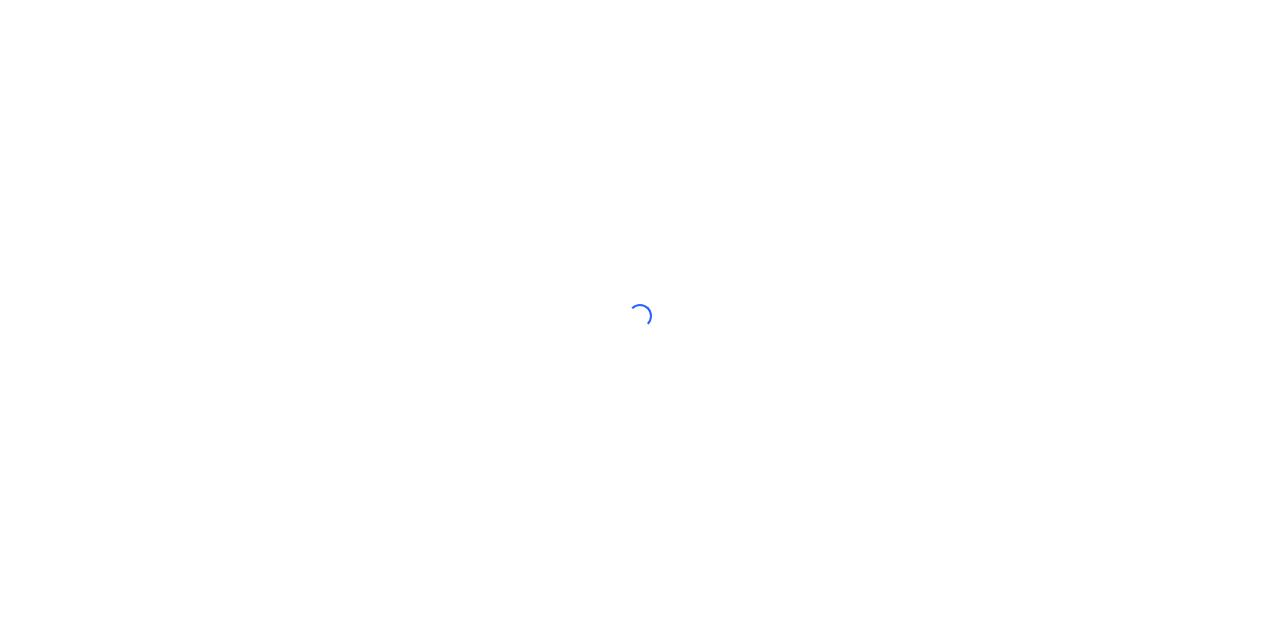 scroll, scrollTop: 0, scrollLeft: 0, axis: both 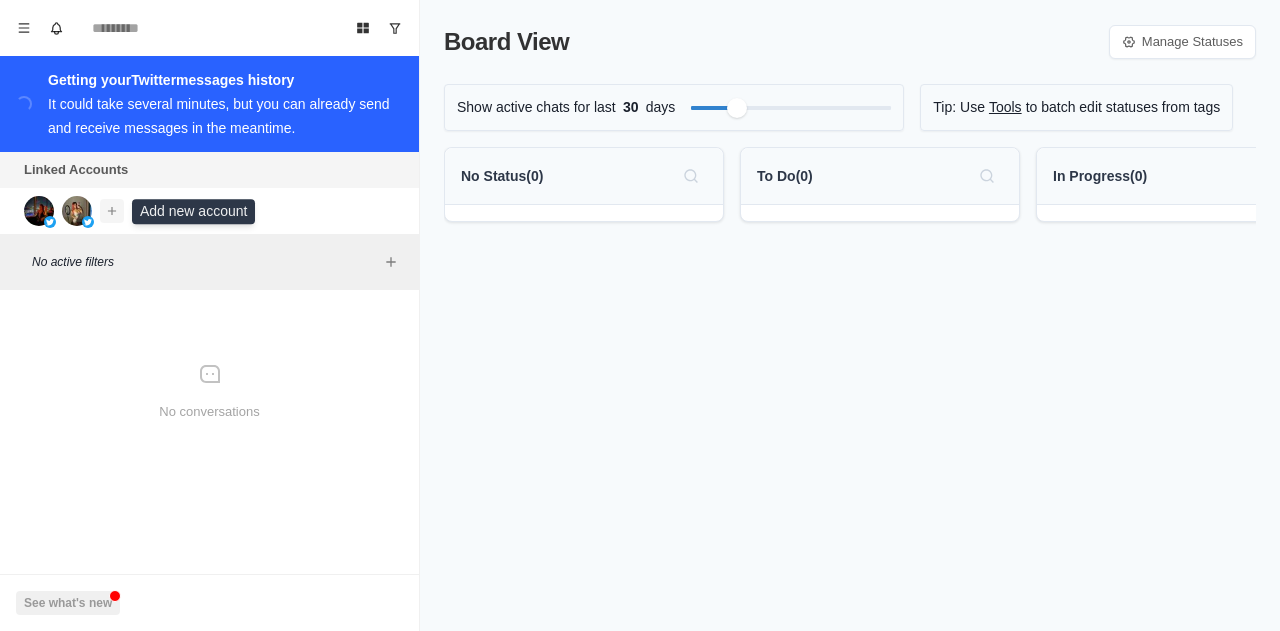 click 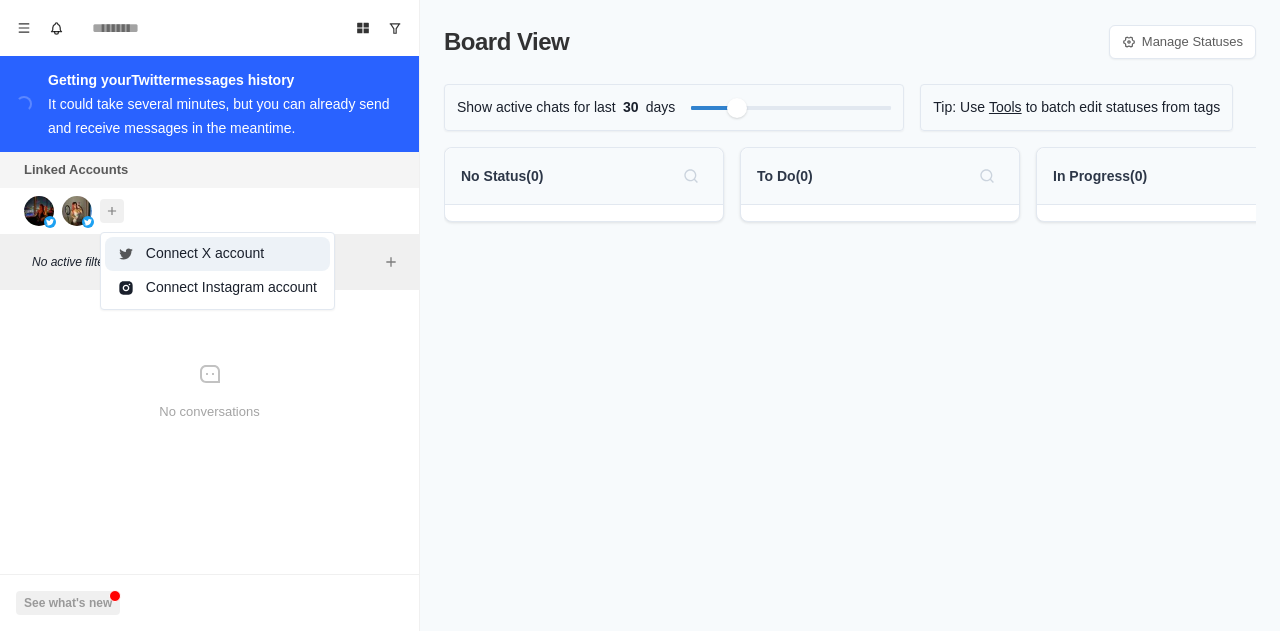 click on "Connect X account" at bounding box center [217, 254] 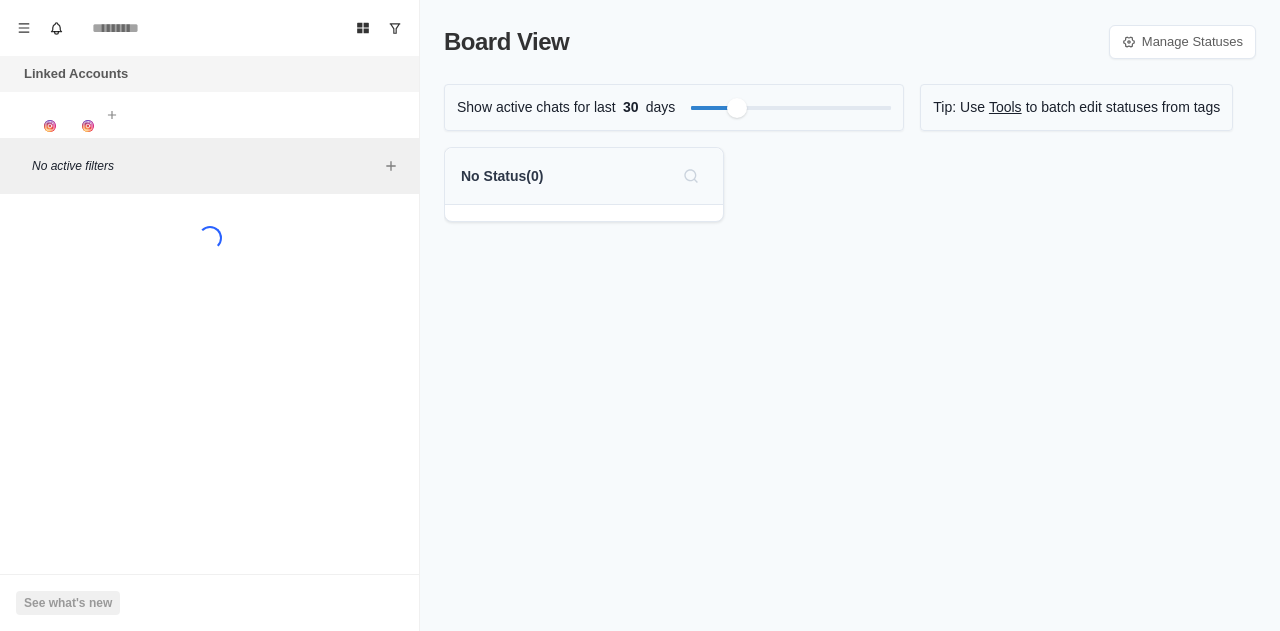 scroll, scrollTop: 0, scrollLeft: 0, axis: both 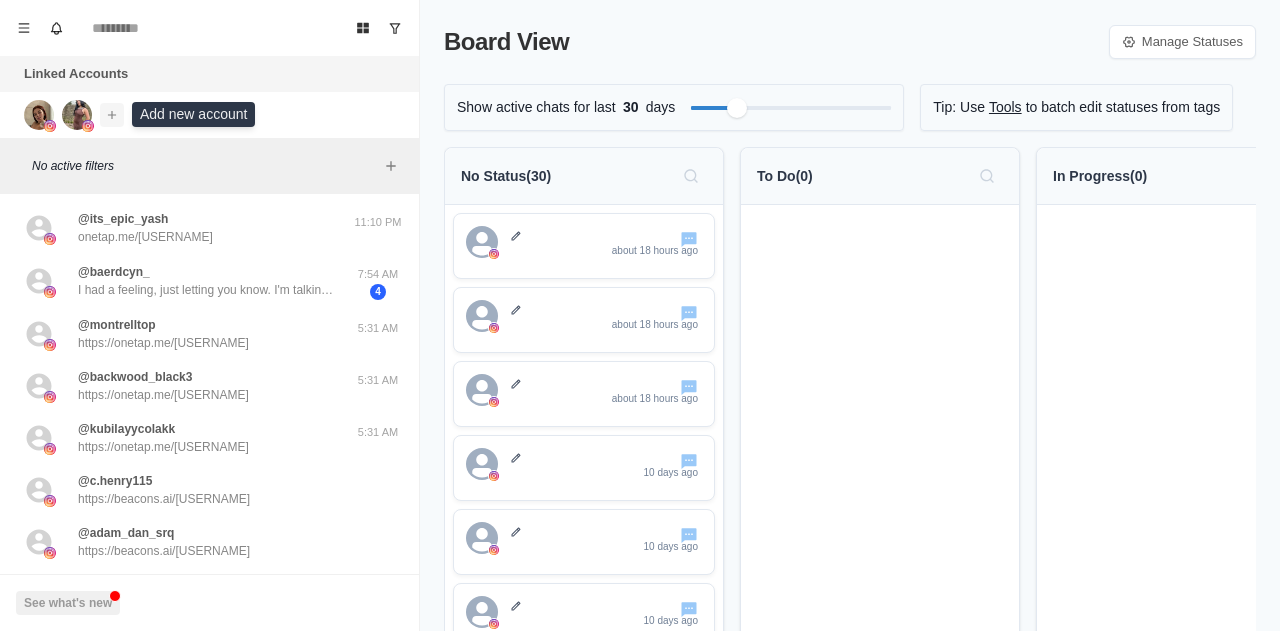 click 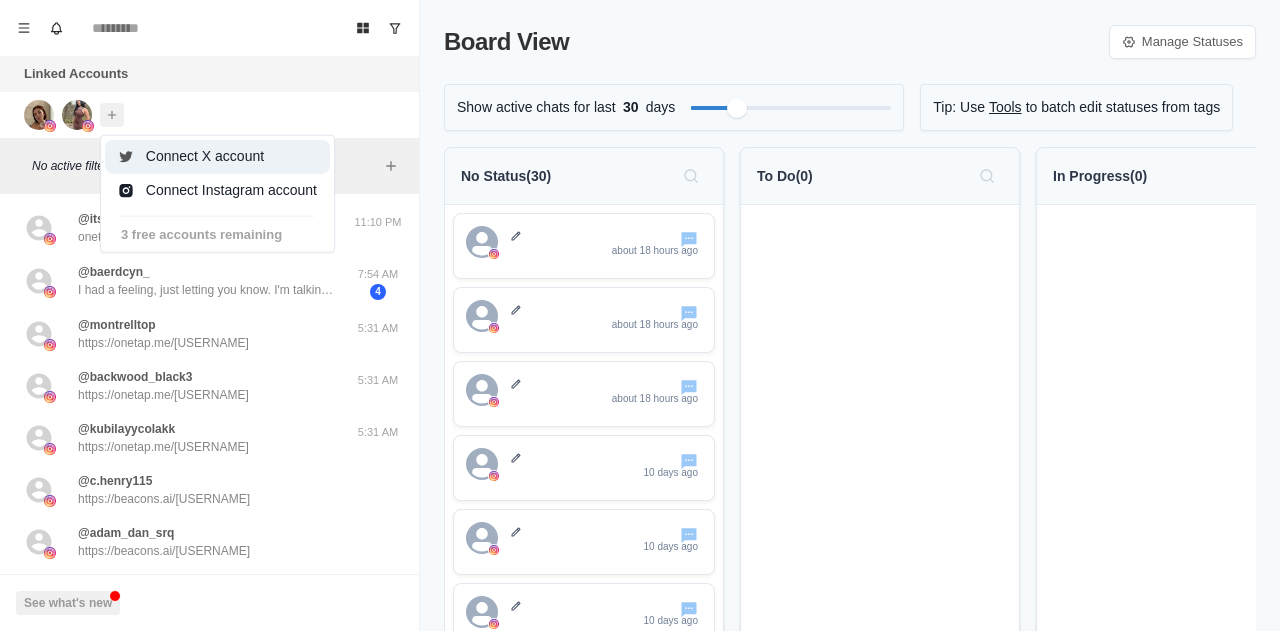 click on "Connect X account" at bounding box center [217, 157] 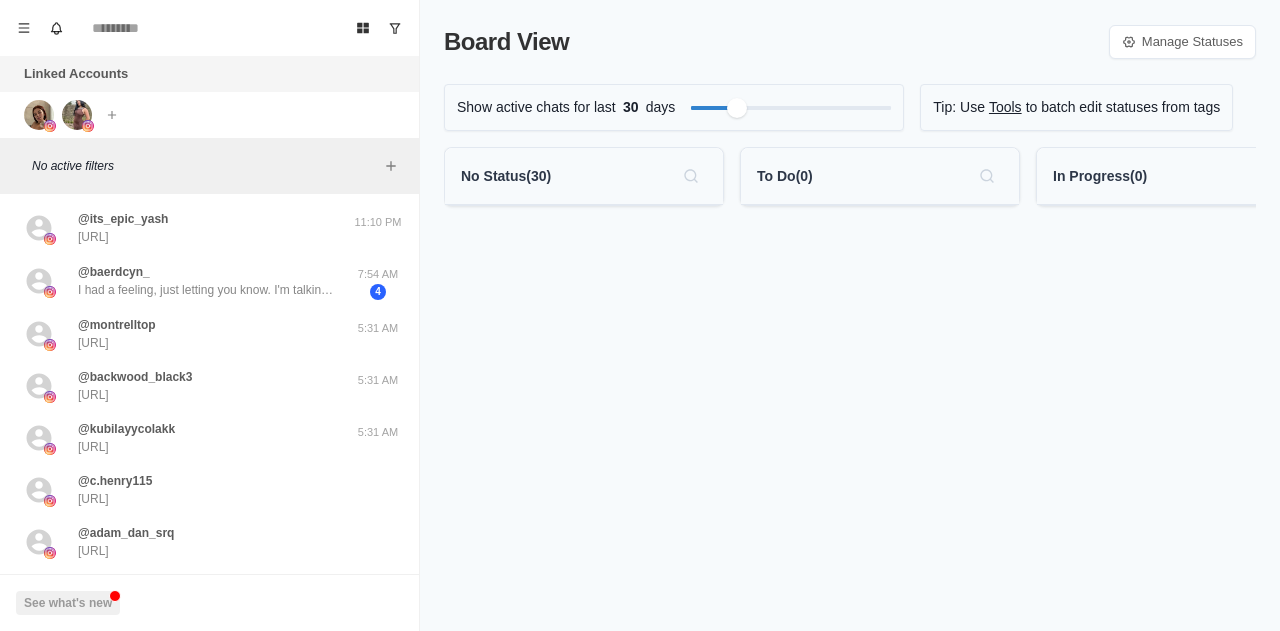 scroll, scrollTop: 0, scrollLeft: 0, axis: both 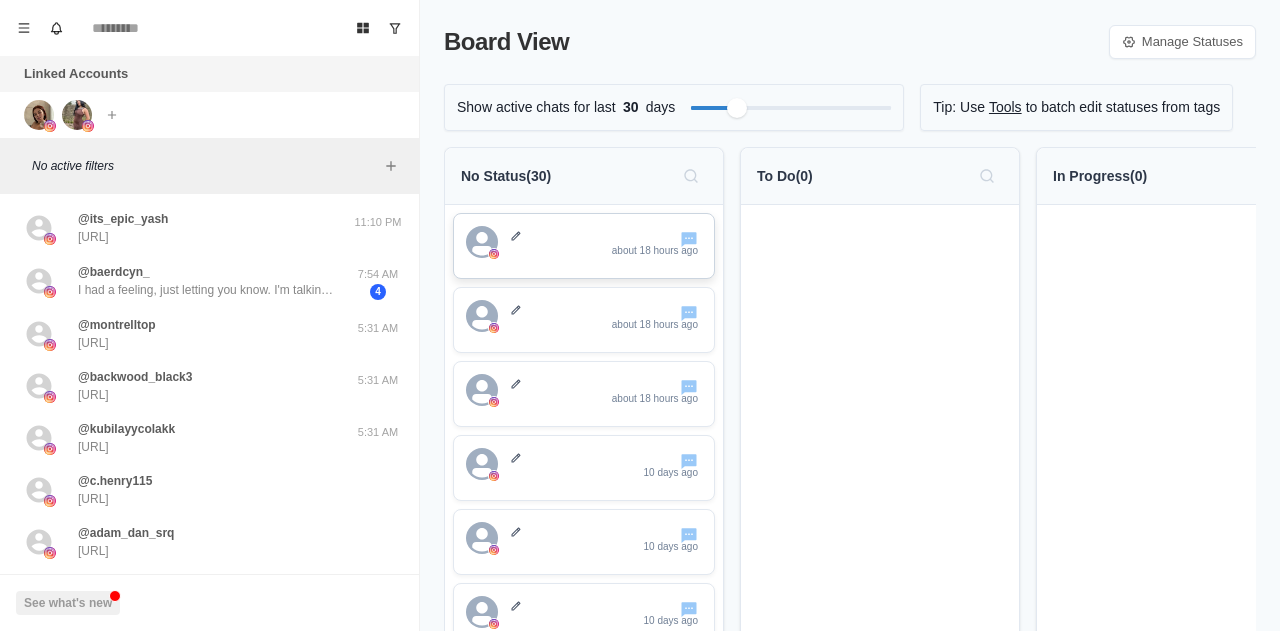click on "about 18 hours ago" at bounding box center (606, 244) 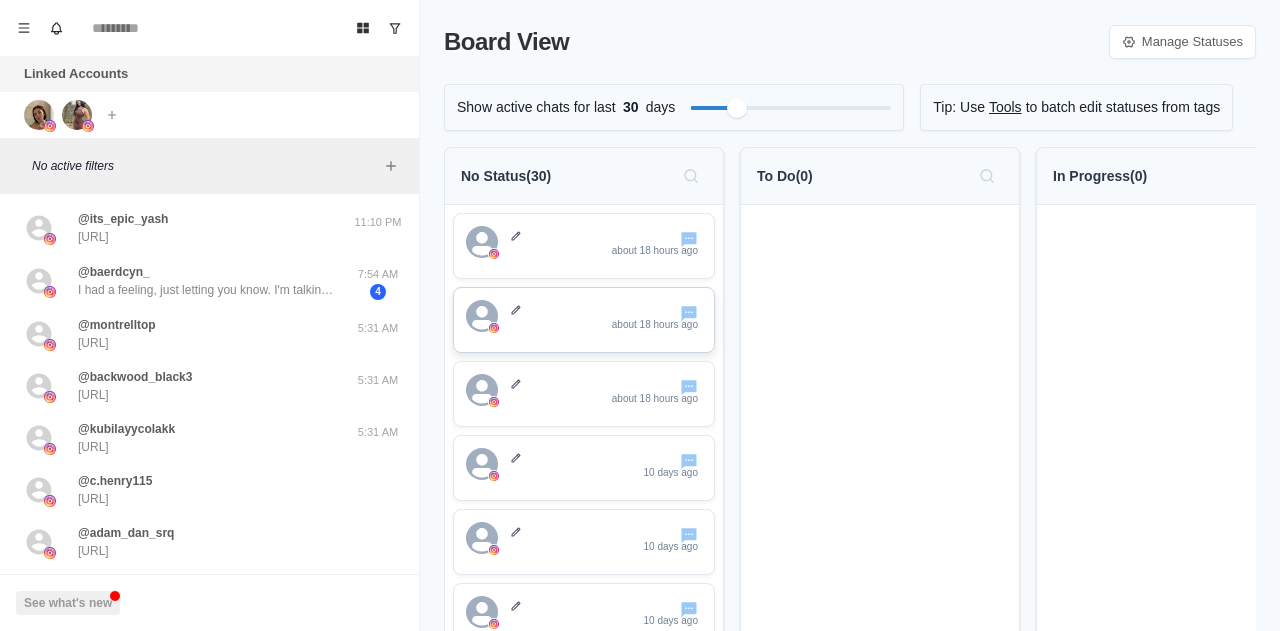 click on "about 18 hours ago" at bounding box center [606, 318] 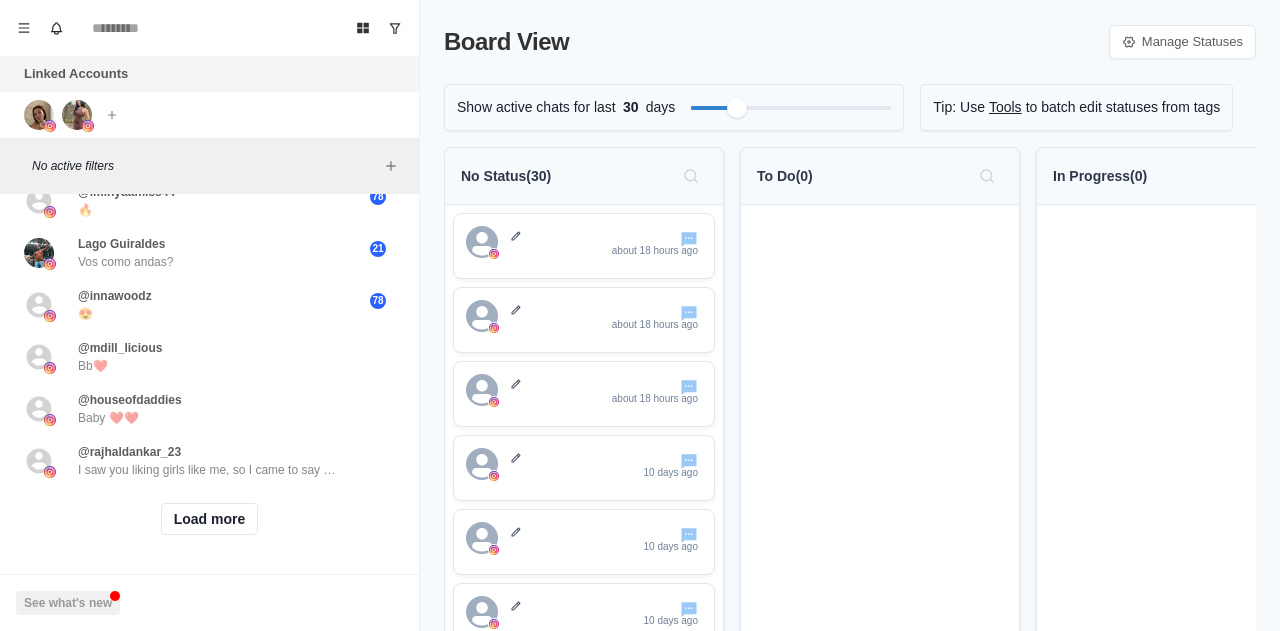 scroll, scrollTop: 0, scrollLeft: 0, axis: both 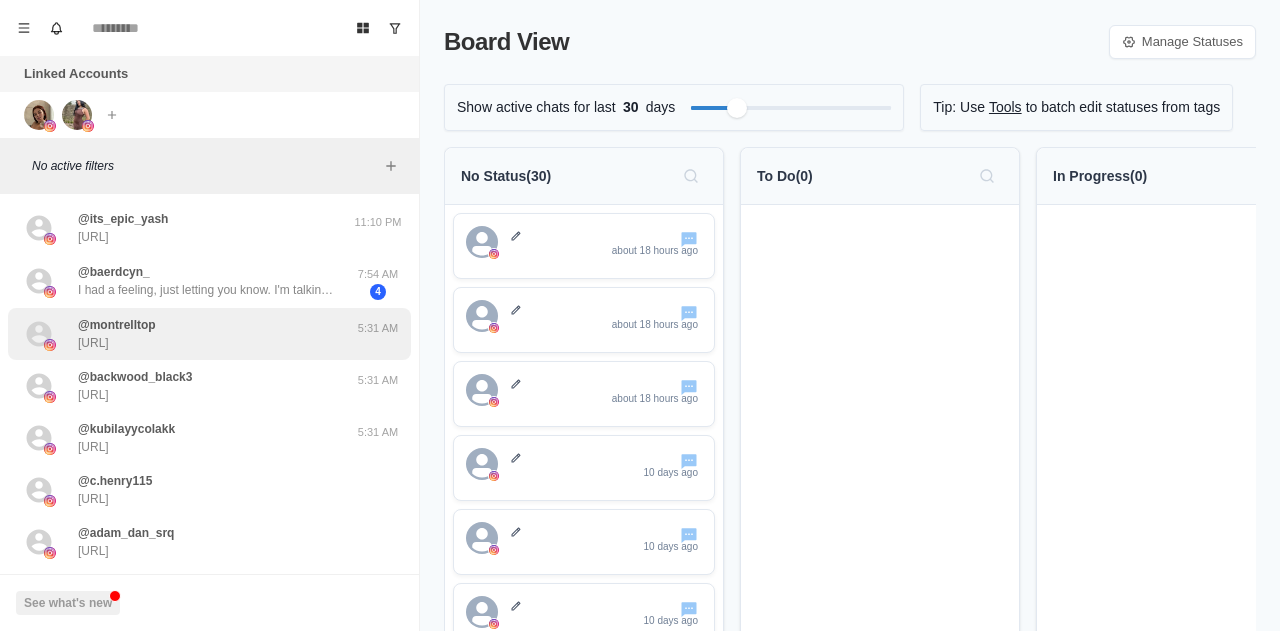 click on "@montrelltop https://onetap.me/scarletlovexx" at bounding box center [188, 334] 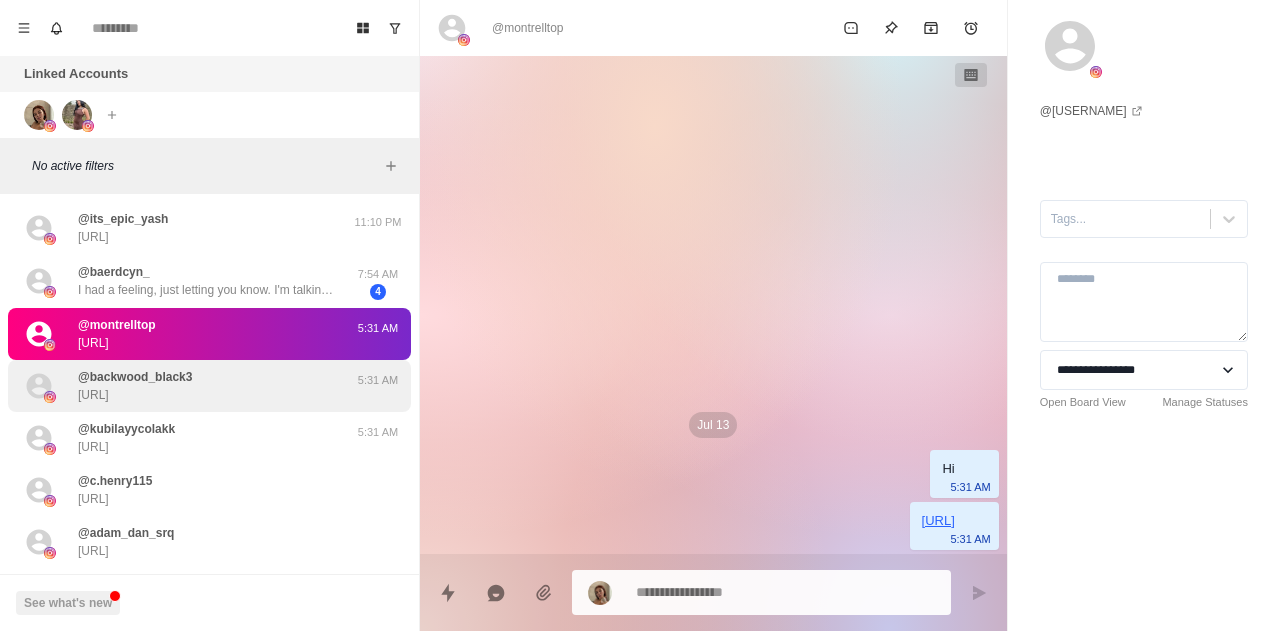 click on "@backwood_black3 https://onetap.me/scarletlovexx" at bounding box center (135, 386) 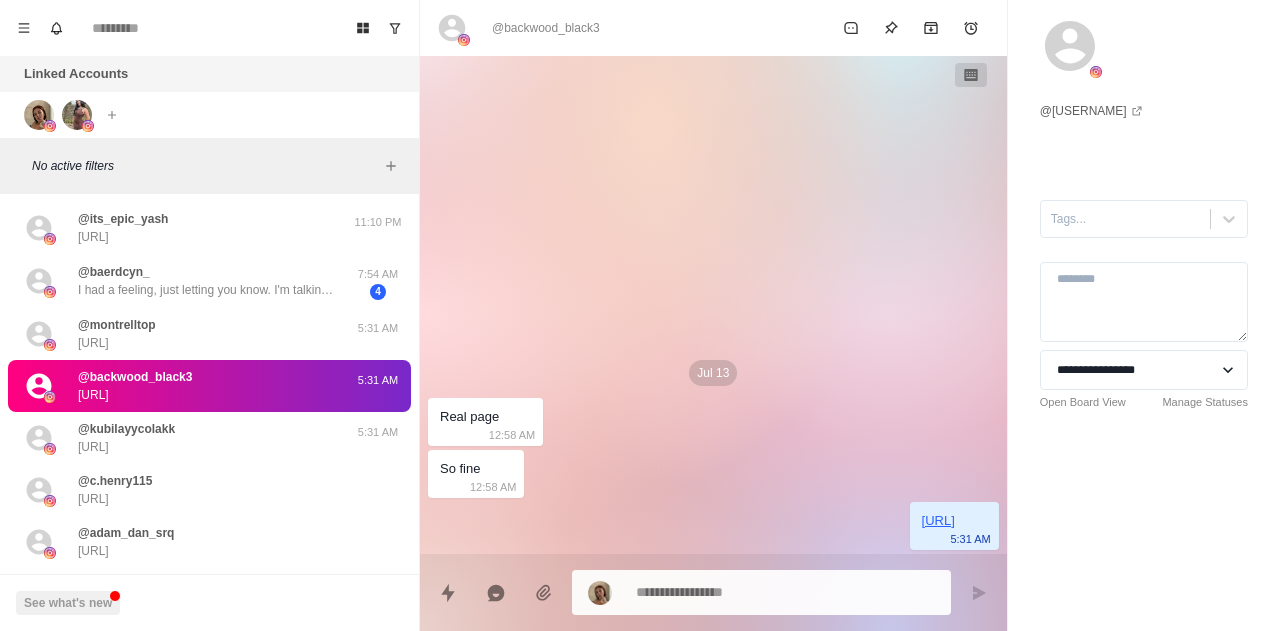 click on "Linked Accounts Connect X account Connect Instagram account 3 free accounts remaining" at bounding box center (209, 97) 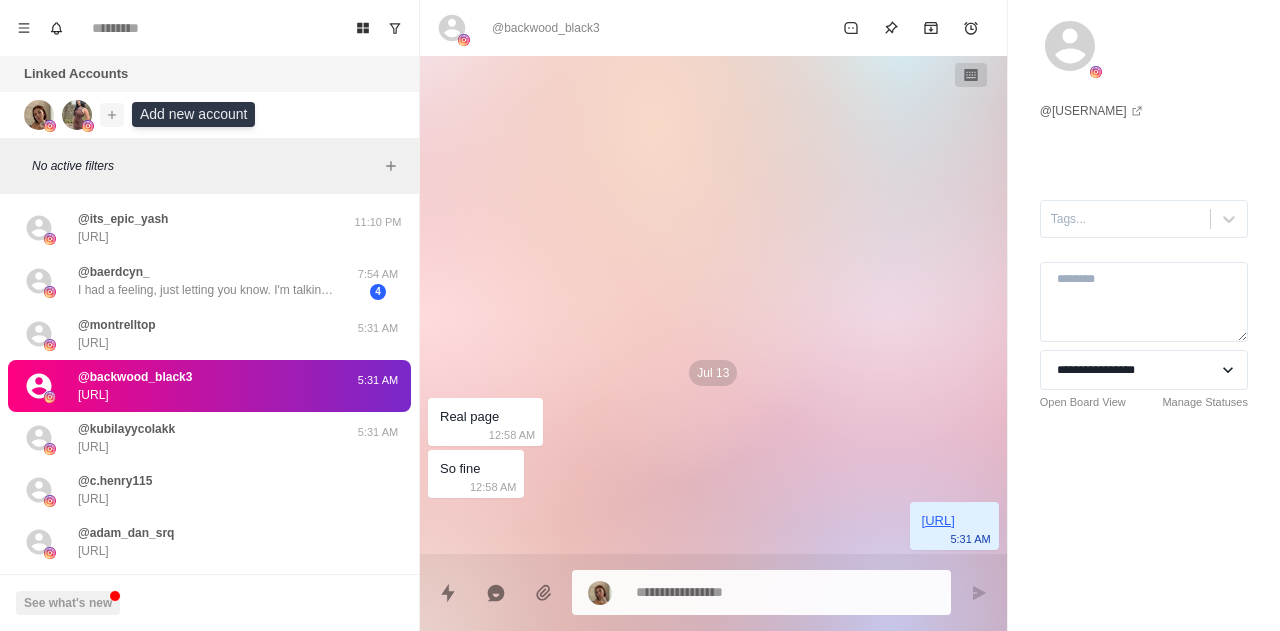 click 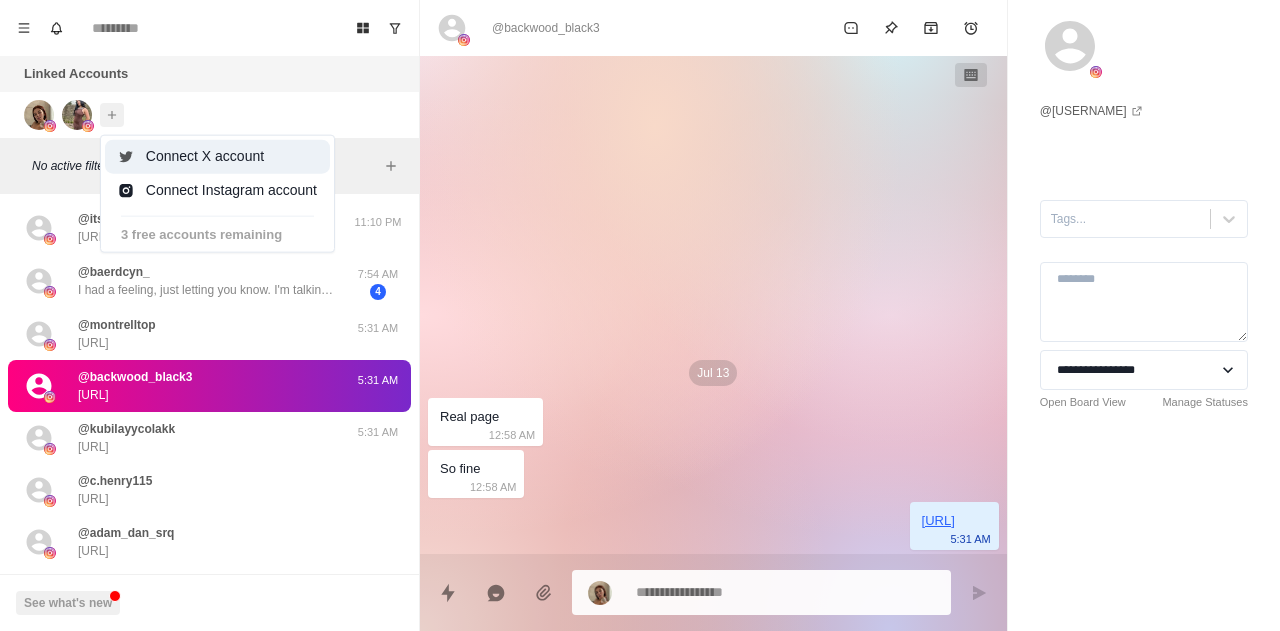 click on "Connect X account" at bounding box center (217, 157) 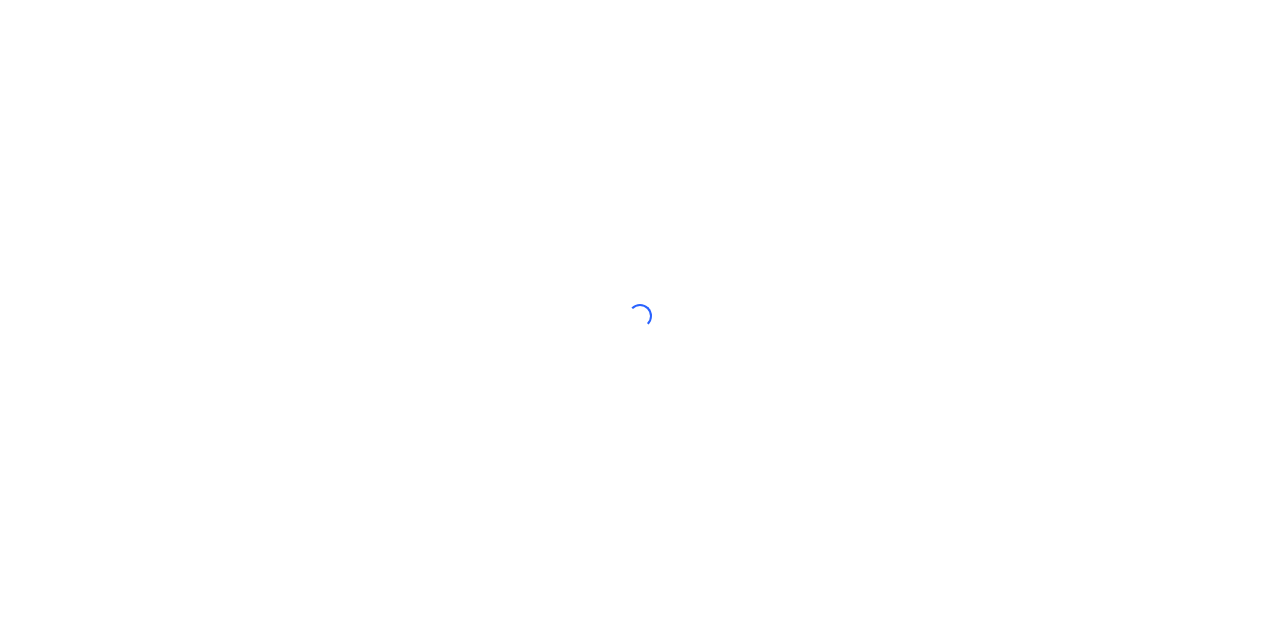 scroll, scrollTop: 0, scrollLeft: 0, axis: both 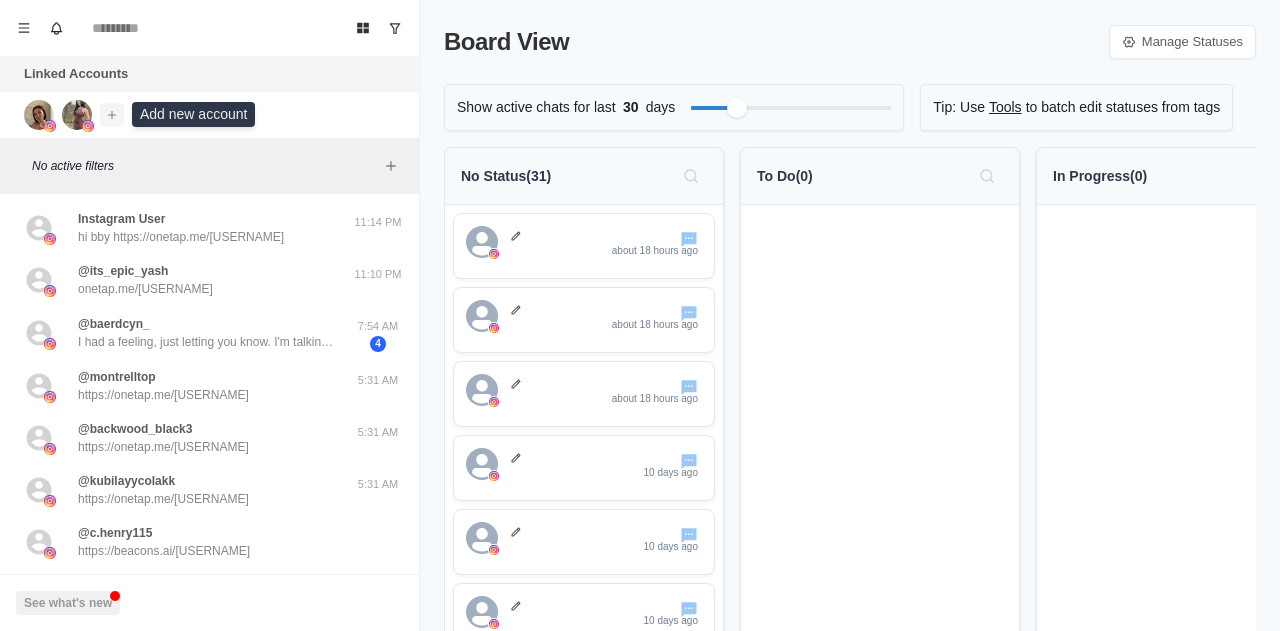 click 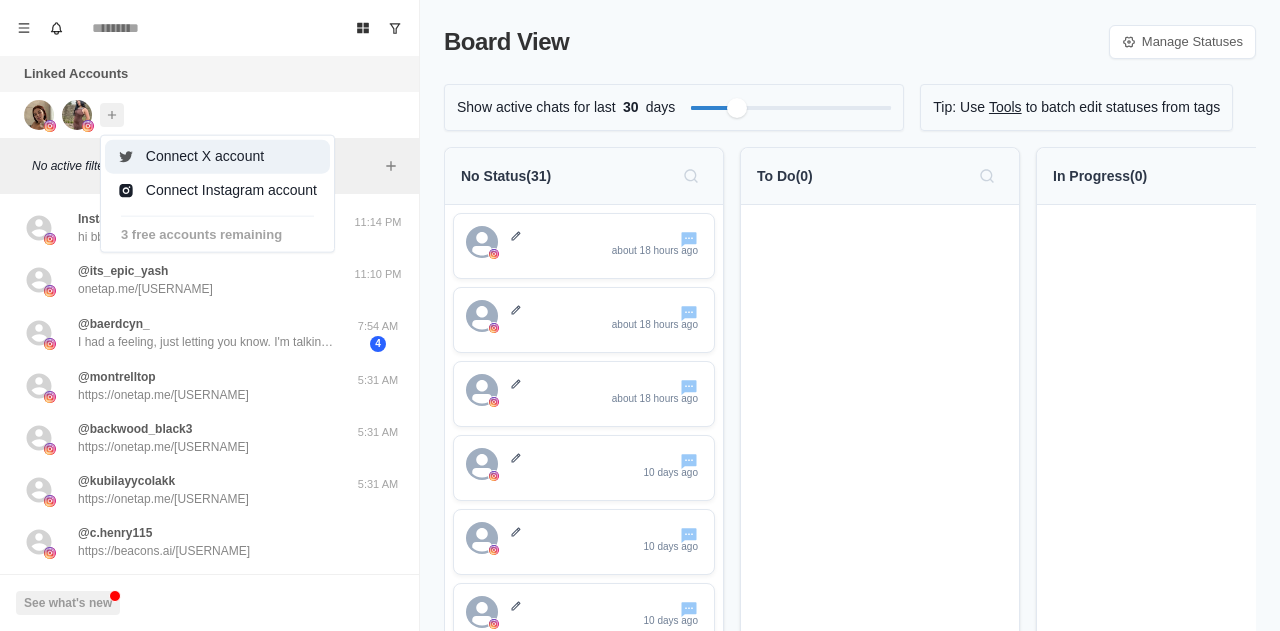click on "Connect X account" at bounding box center (217, 157) 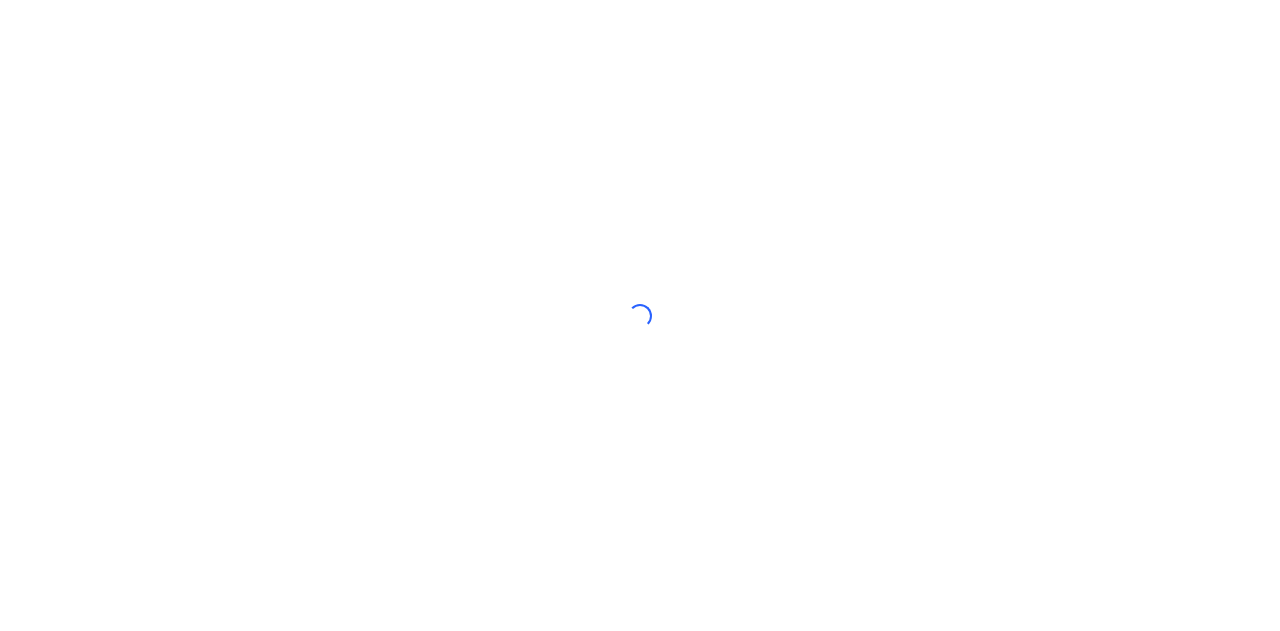 scroll, scrollTop: 0, scrollLeft: 0, axis: both 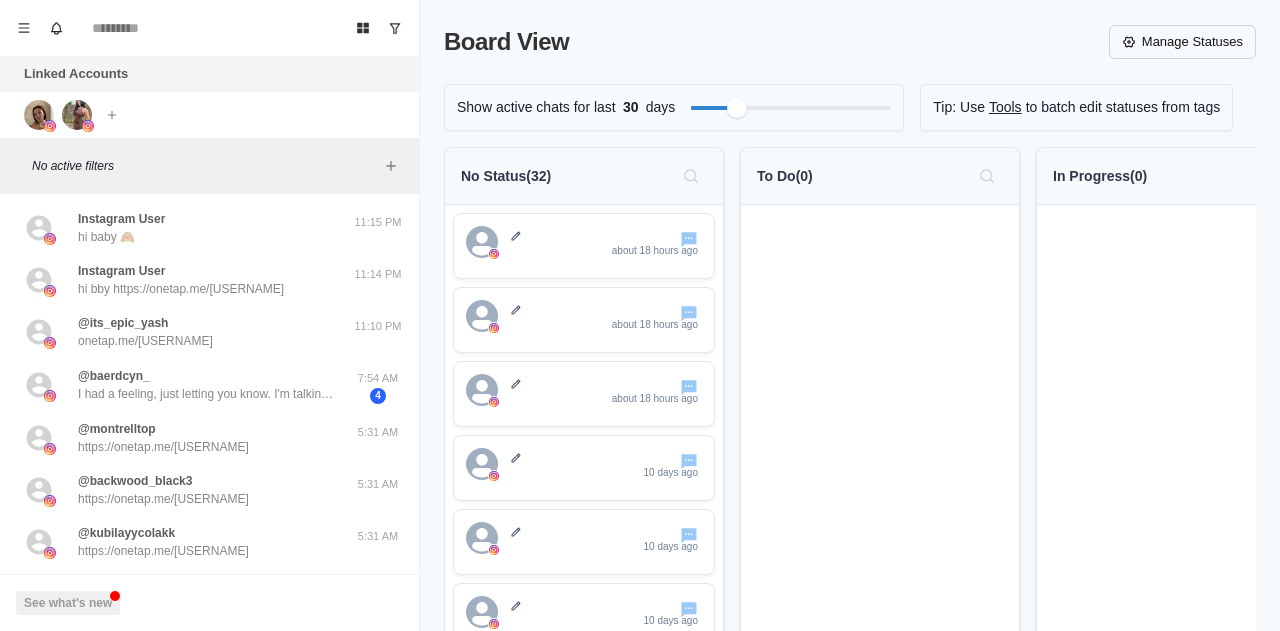 click on "Manage Statuses" at bounding box center (1182, 42) 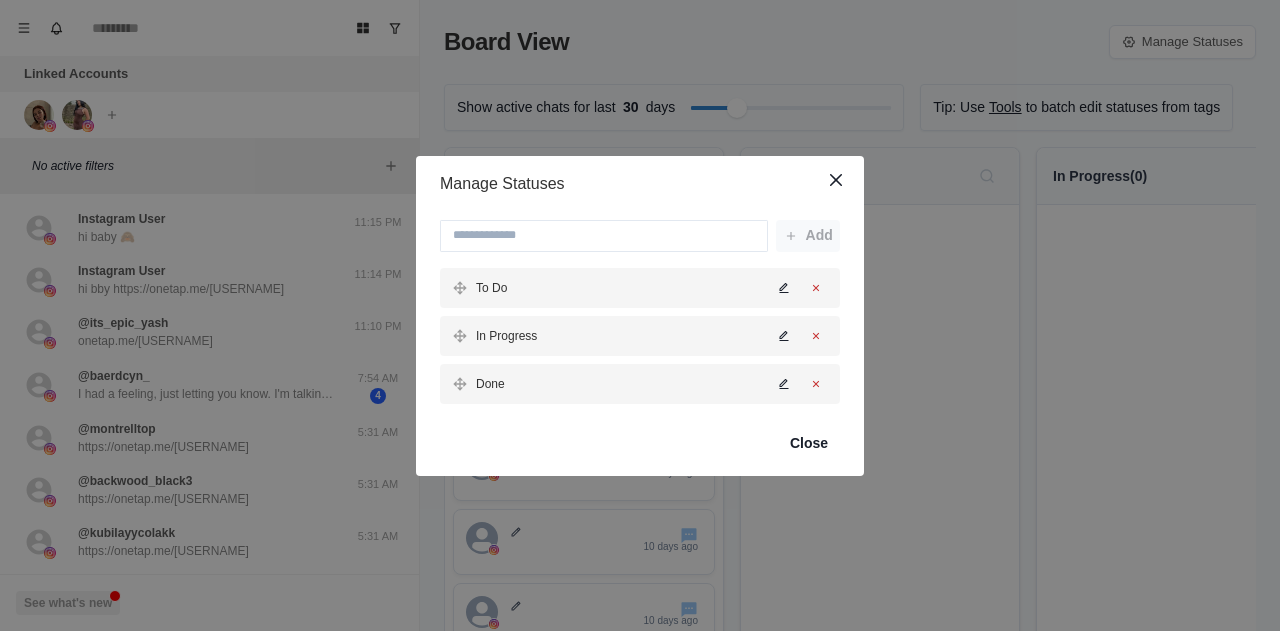 click on "Manage Statuses" at bounding box center (640, 184) 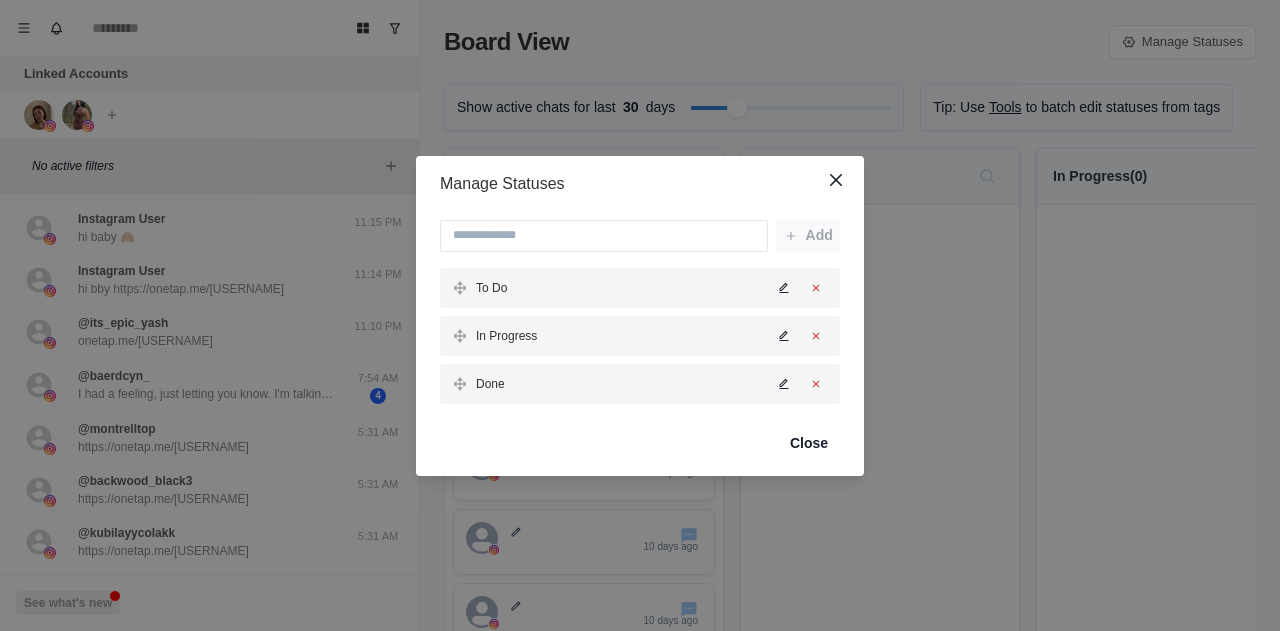 click on "Manage Statuses Add To Do In Progress Done Close" at bounding box center [640, 315] 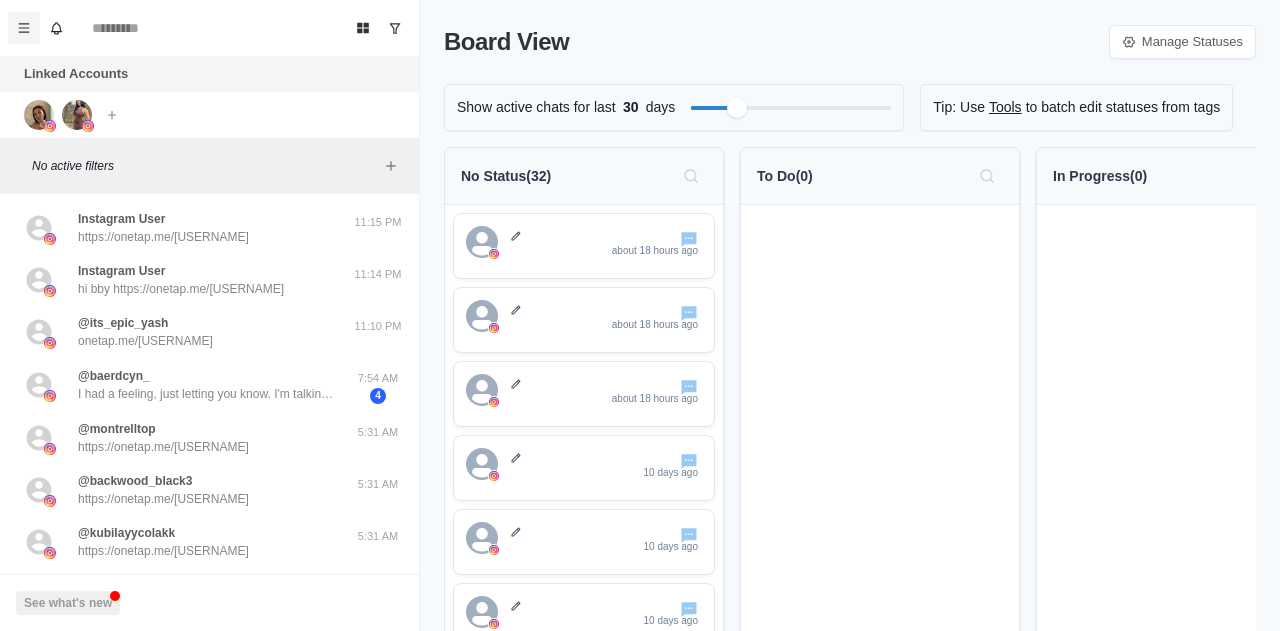 click at bounding box center (24, 28) 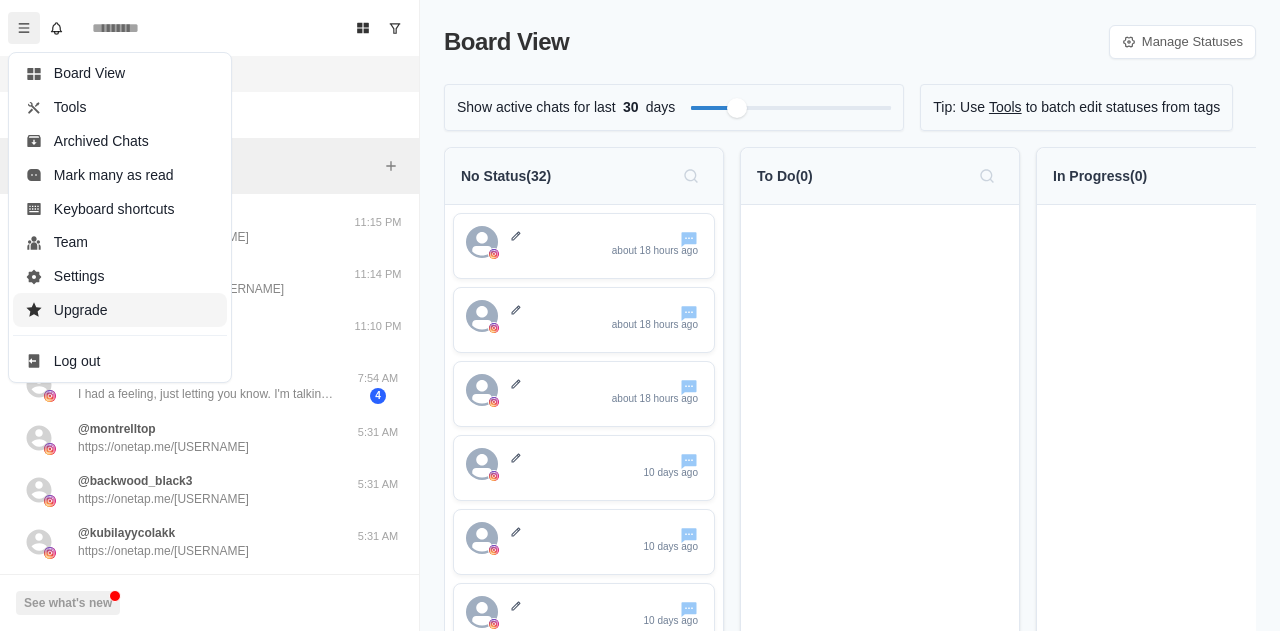 click on "Upgrade" at bounding box center (120, 310) 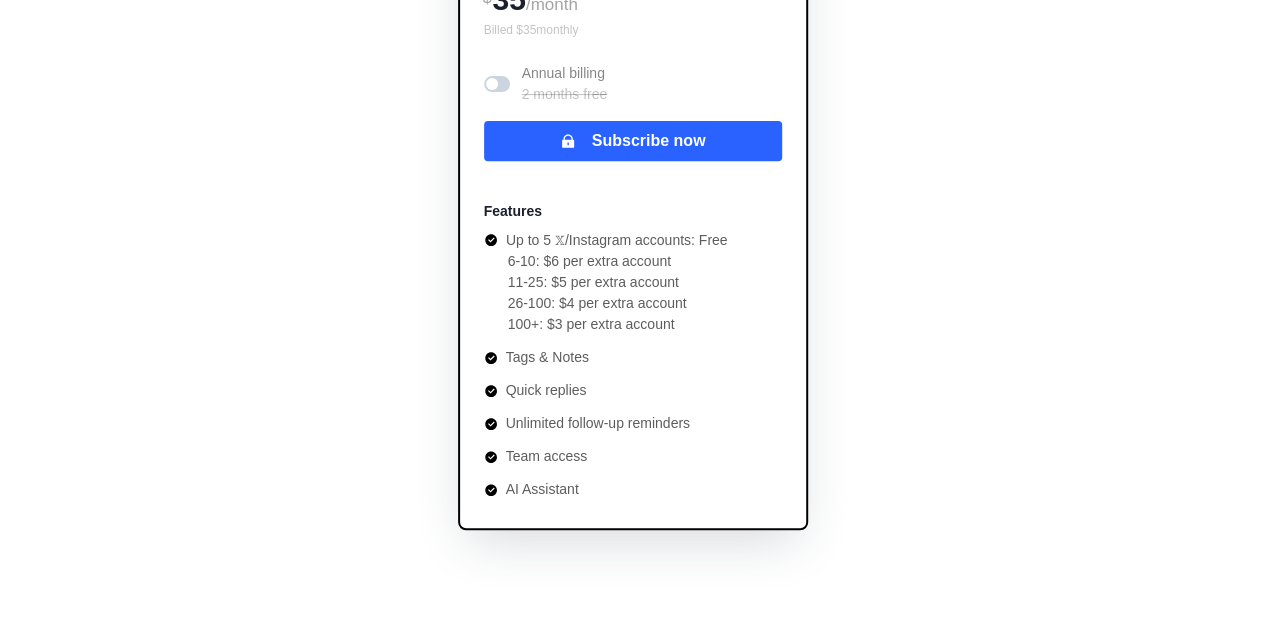 scroll, scrollTop: 0, scrollLeft: 0, axis: both 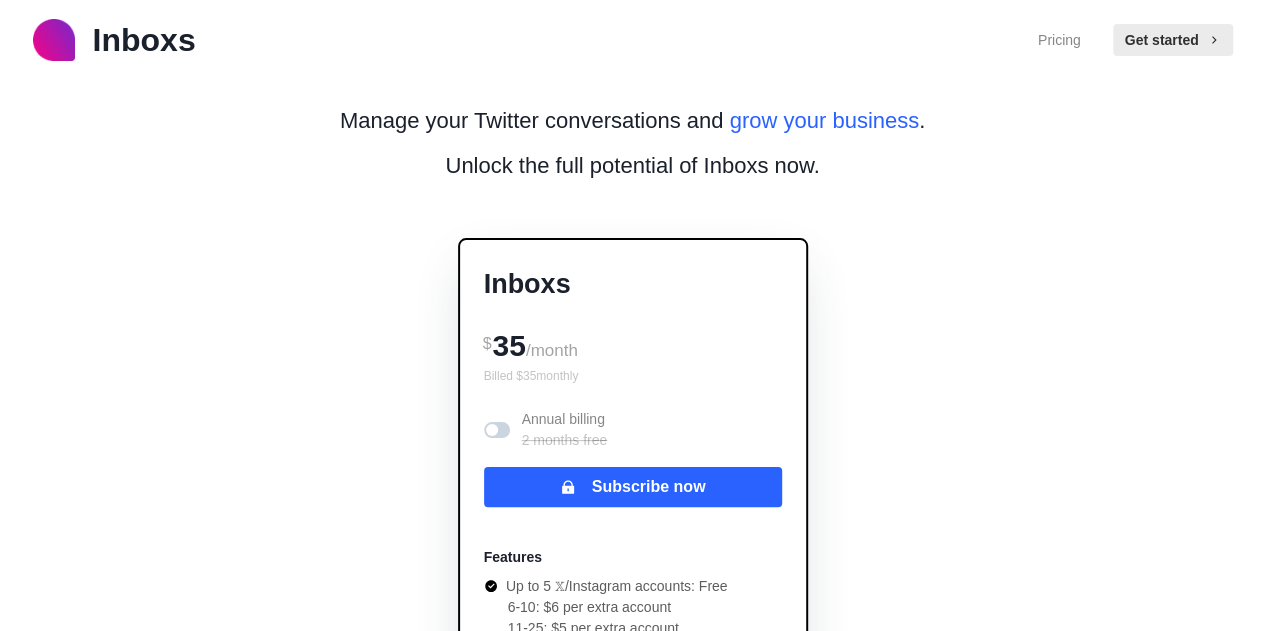 click on "Inboxs" at bounding box center (144, 40) 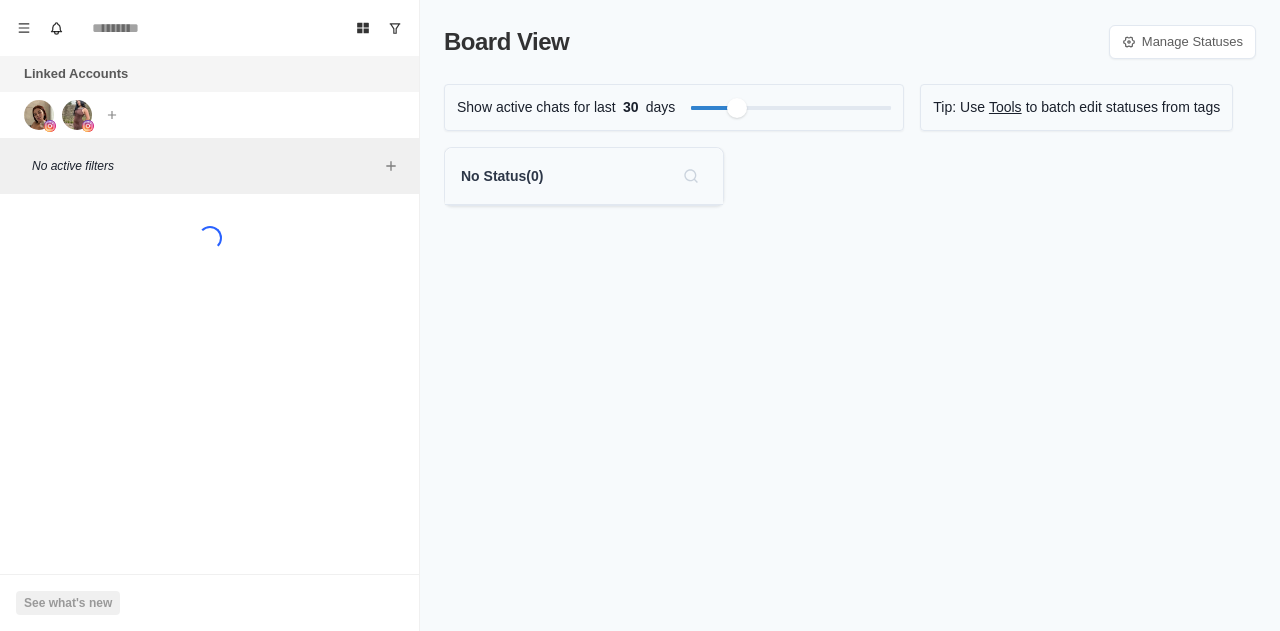scroll, scrollTop: 0, scrollLeft: 0, axis: both 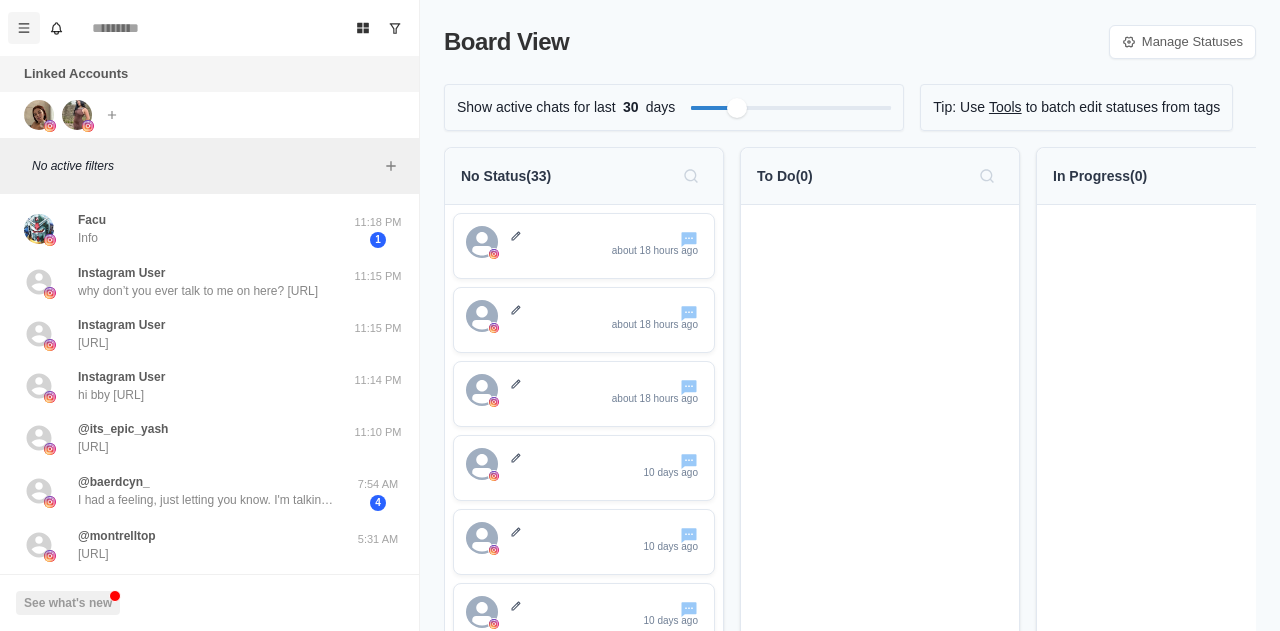 click at bounding box center (24, 28) 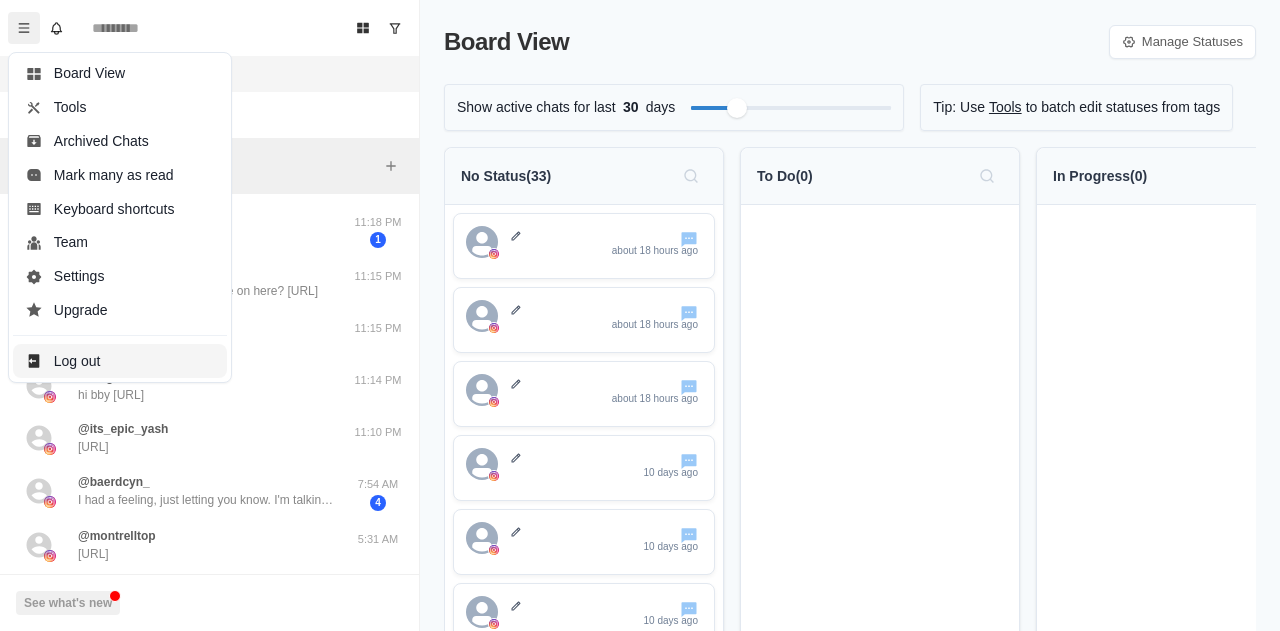 click on "Log out" at bounding box center [120, 361] 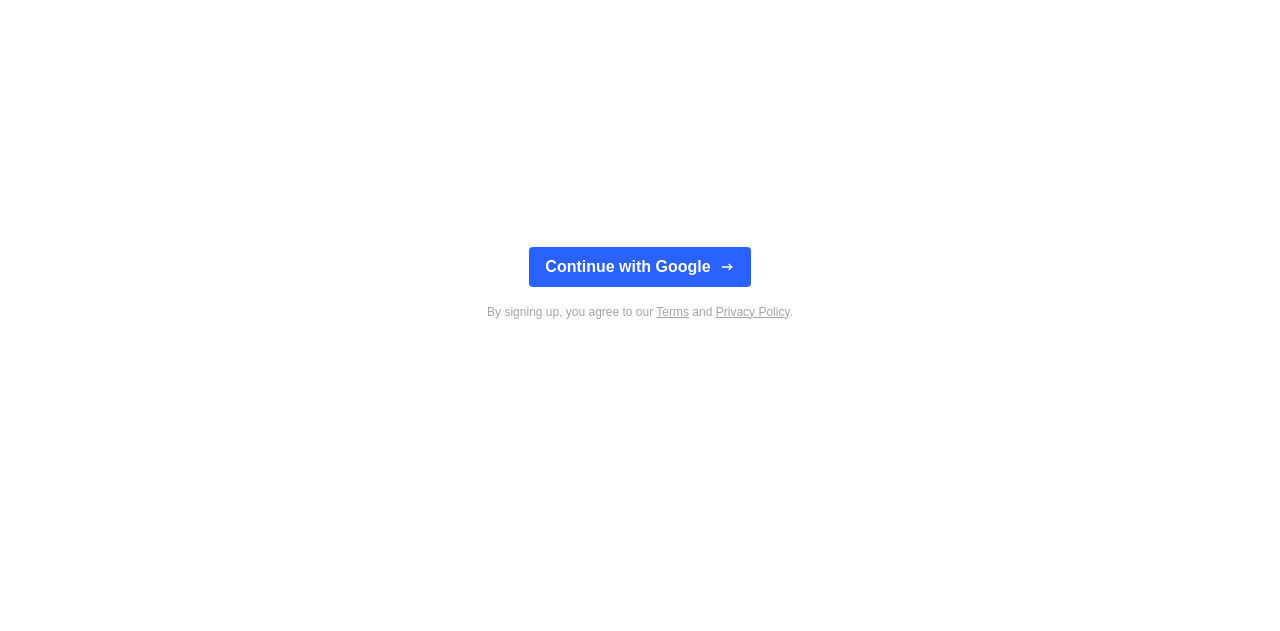 scroll, scrollTop: 0, scrollLeft: 0, axis: both 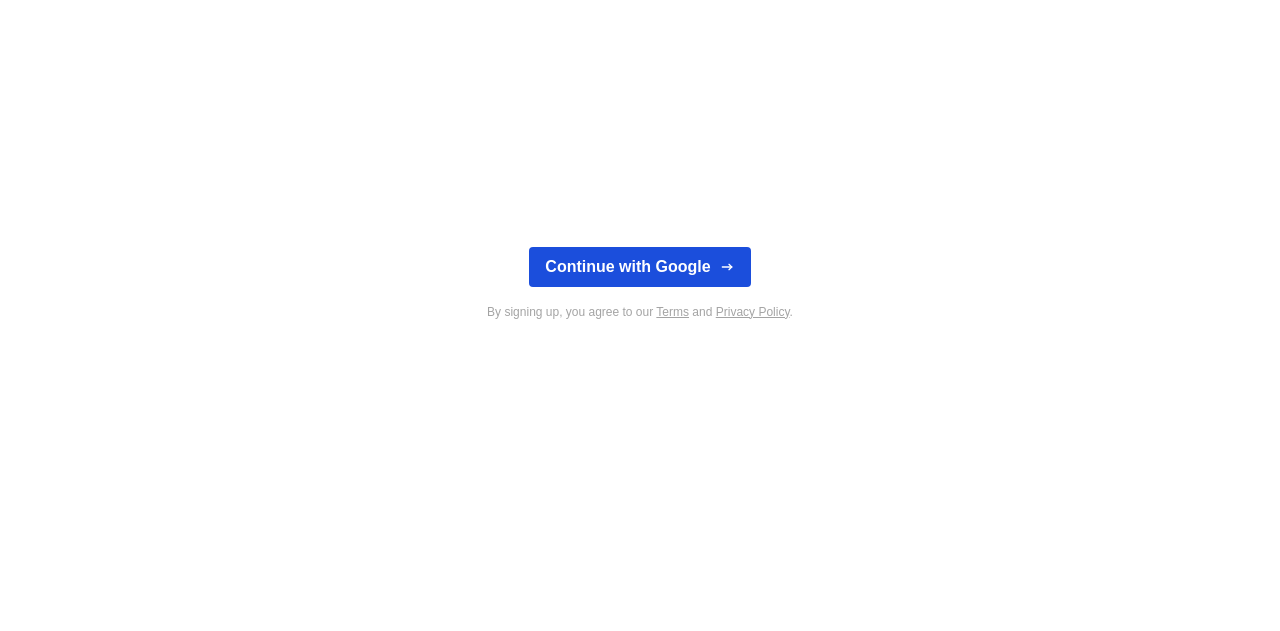 click on "Continue with Google" at bounding box center [639, 267] 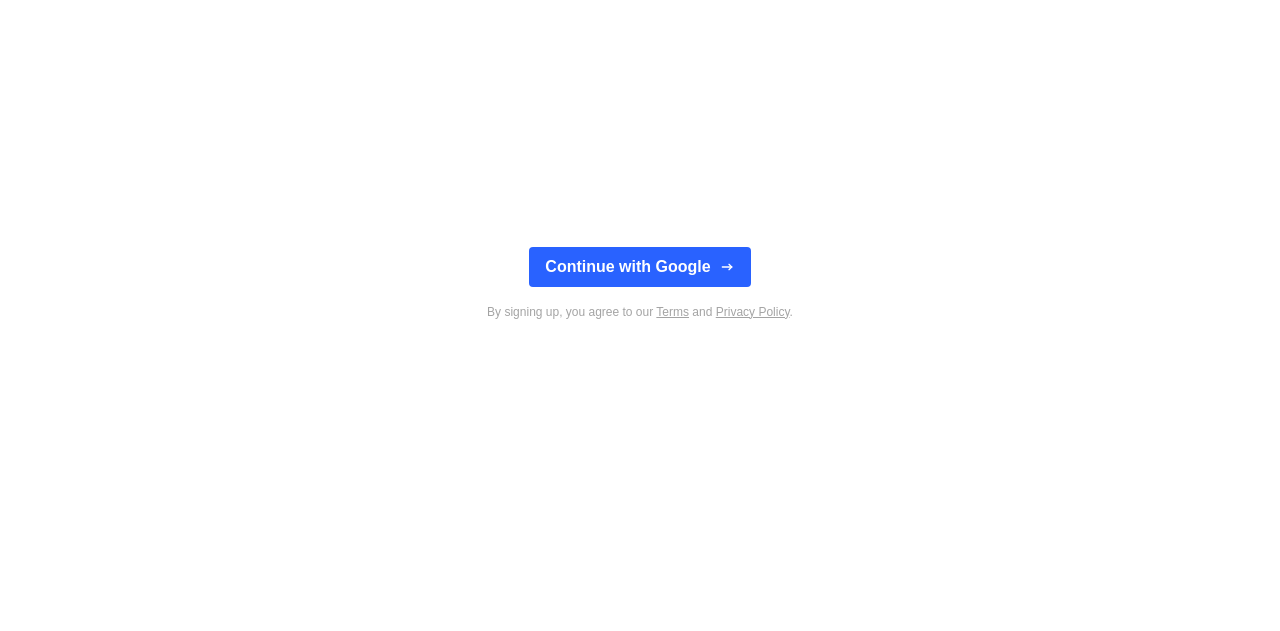 scroll, scrollTop: 0, scrollLeft: 0, axis: both 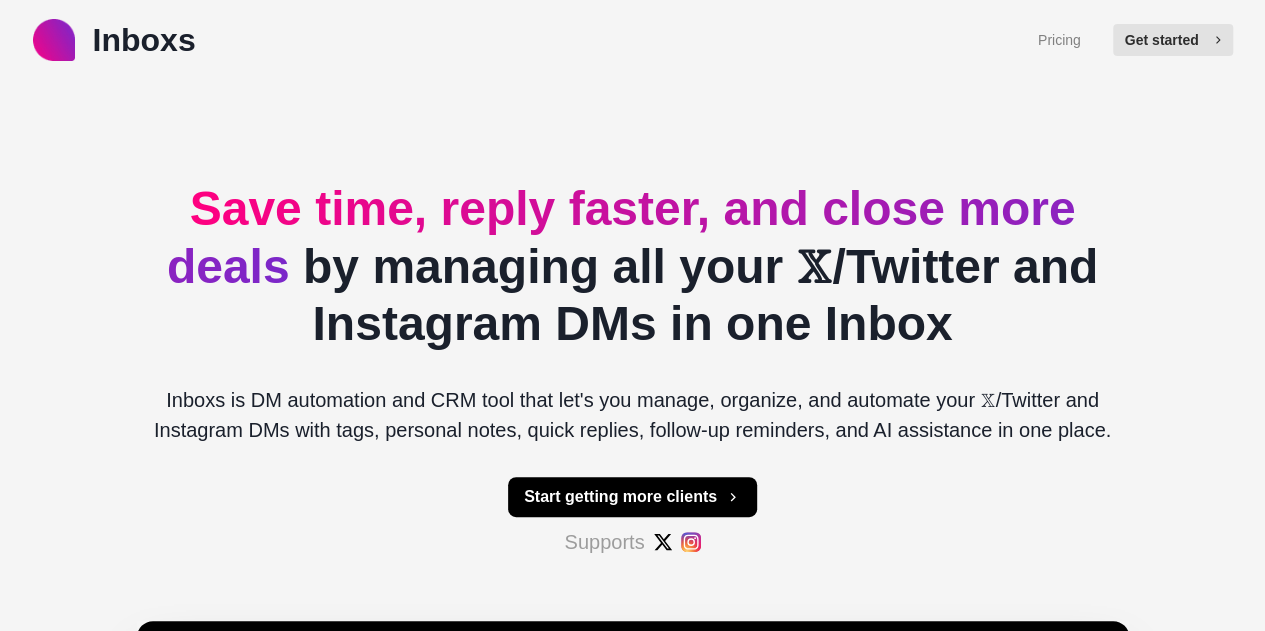 click on "Get started" at bounding box center [1173, 40] 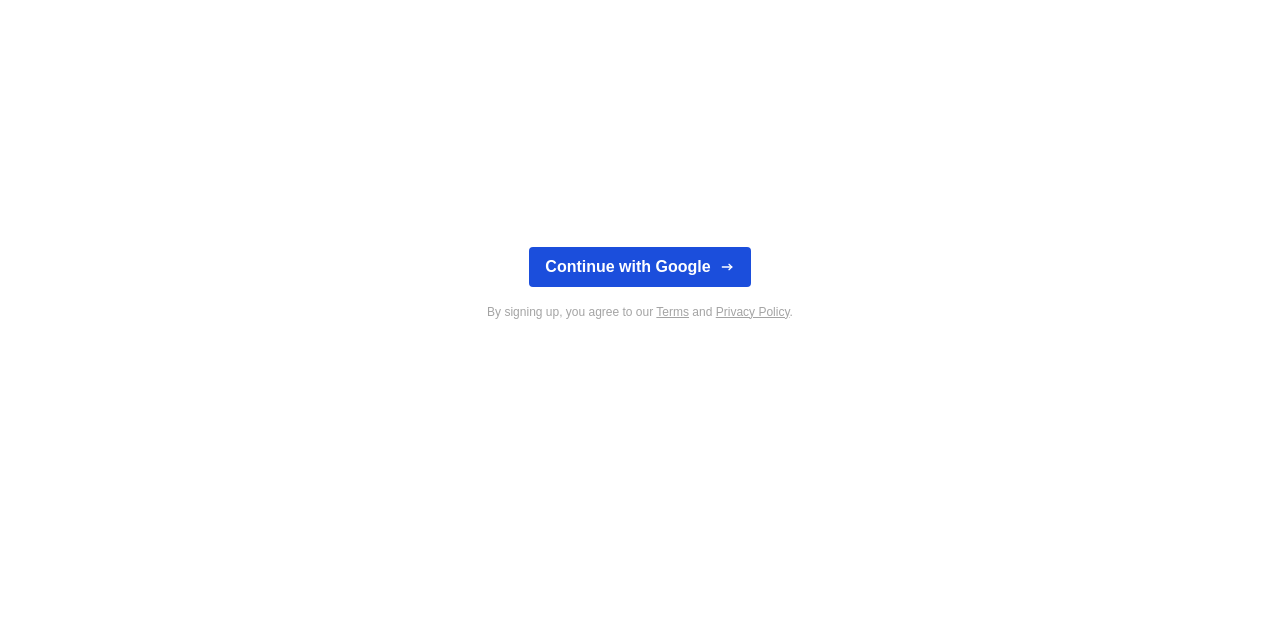 click on "Continue with Google" at bounding box center [639, 267] 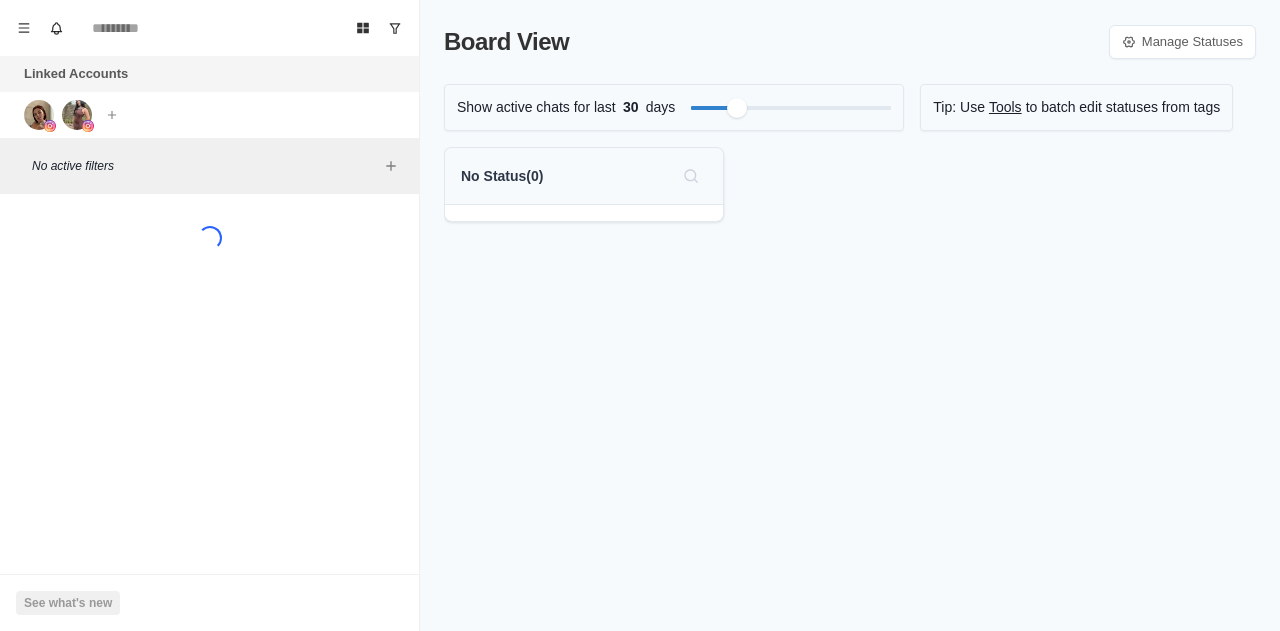 scroll, scrollTop: 0, scrollLeft: 0, axis: both 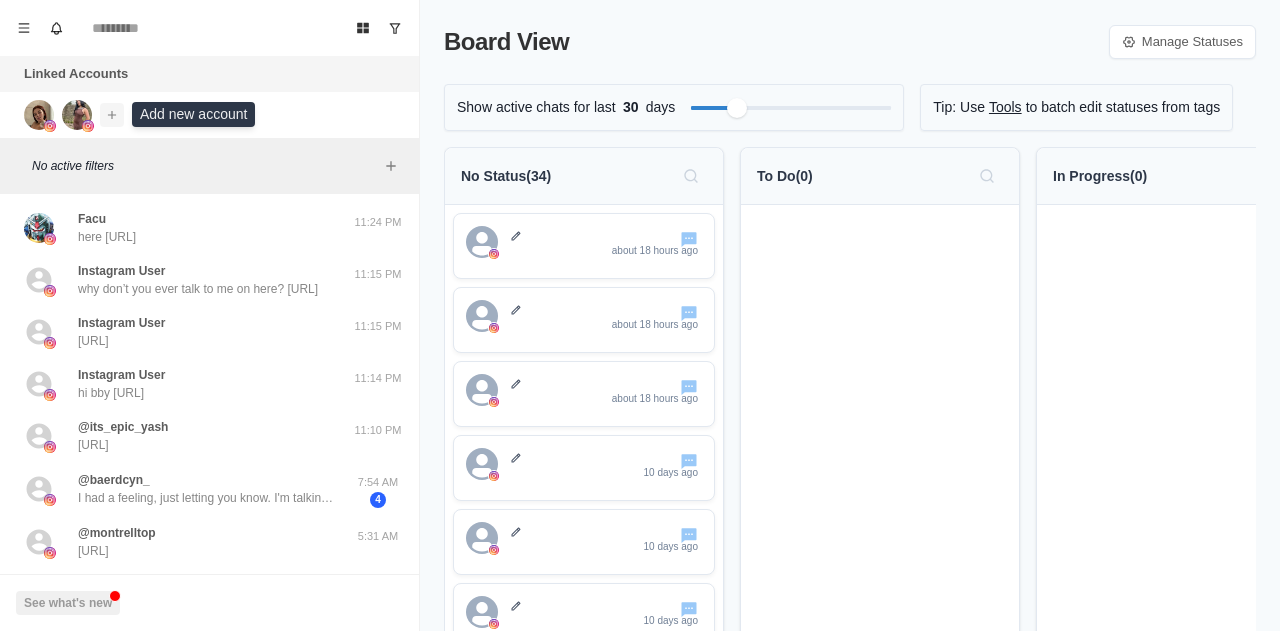 click 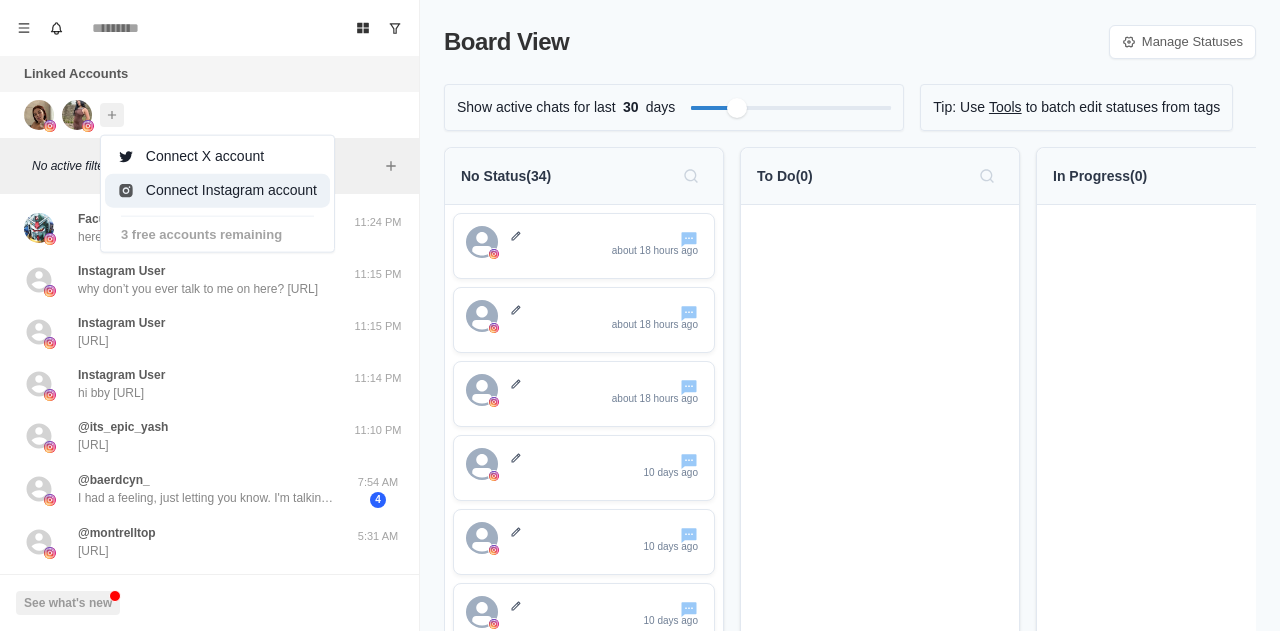 click on "Connect Instagram account" at bounding box center (217, 190) 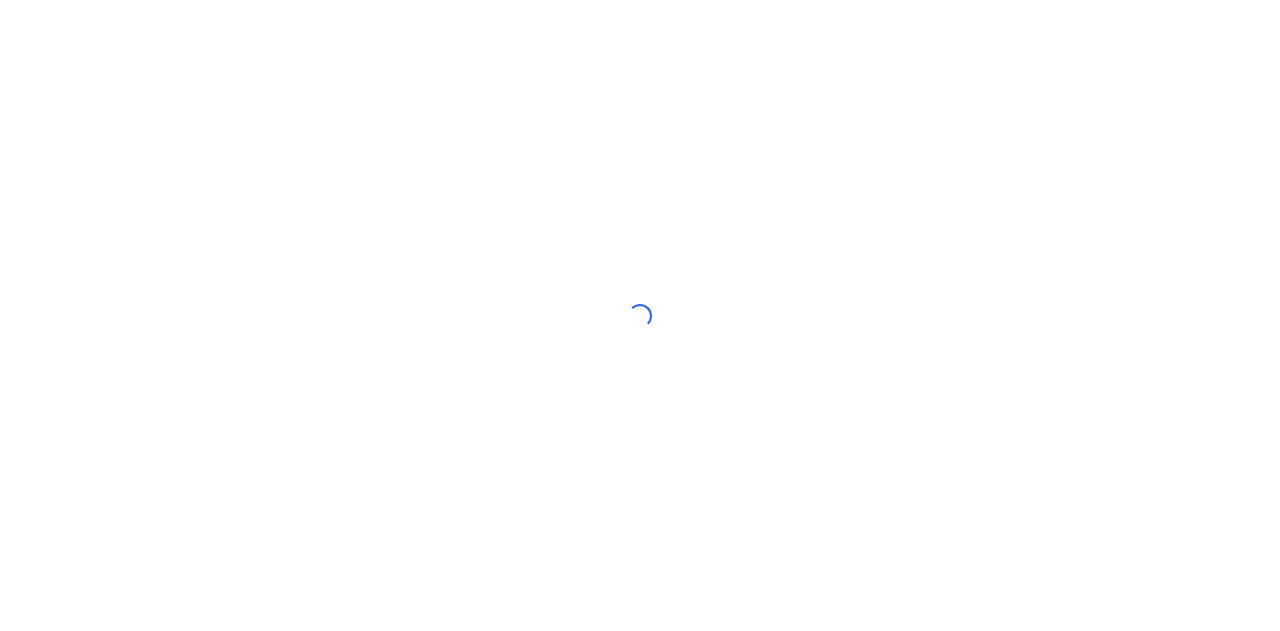 scroll, scrollTop: 0, scrollLeft: 0, axis: both 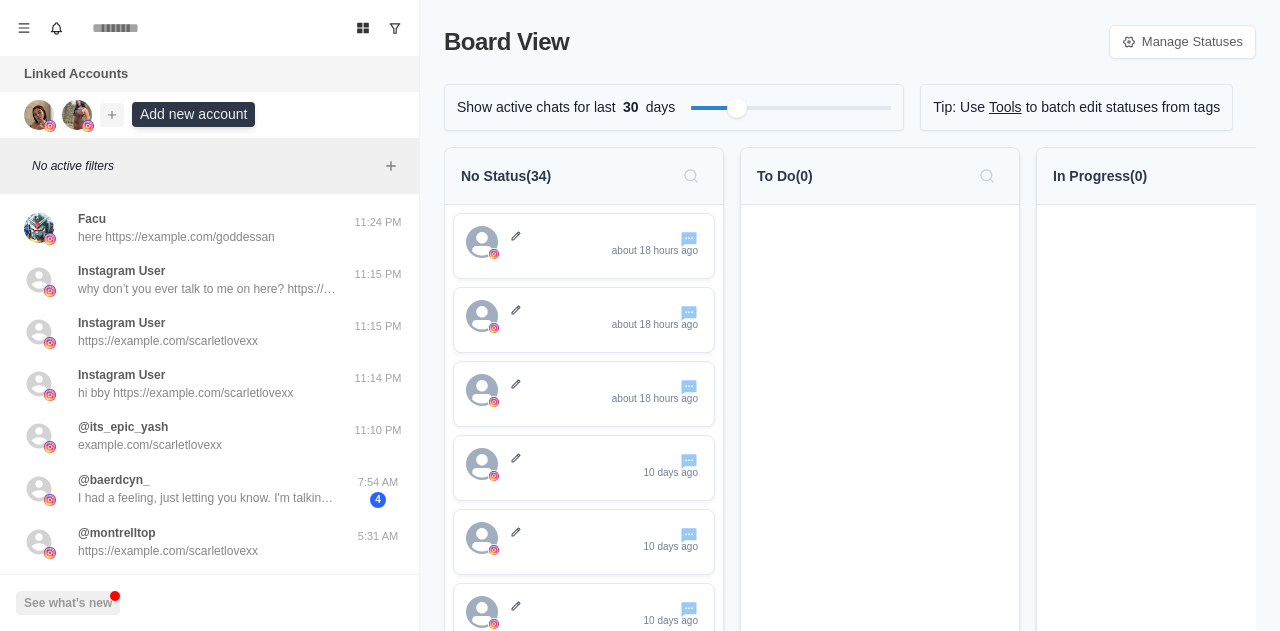 click 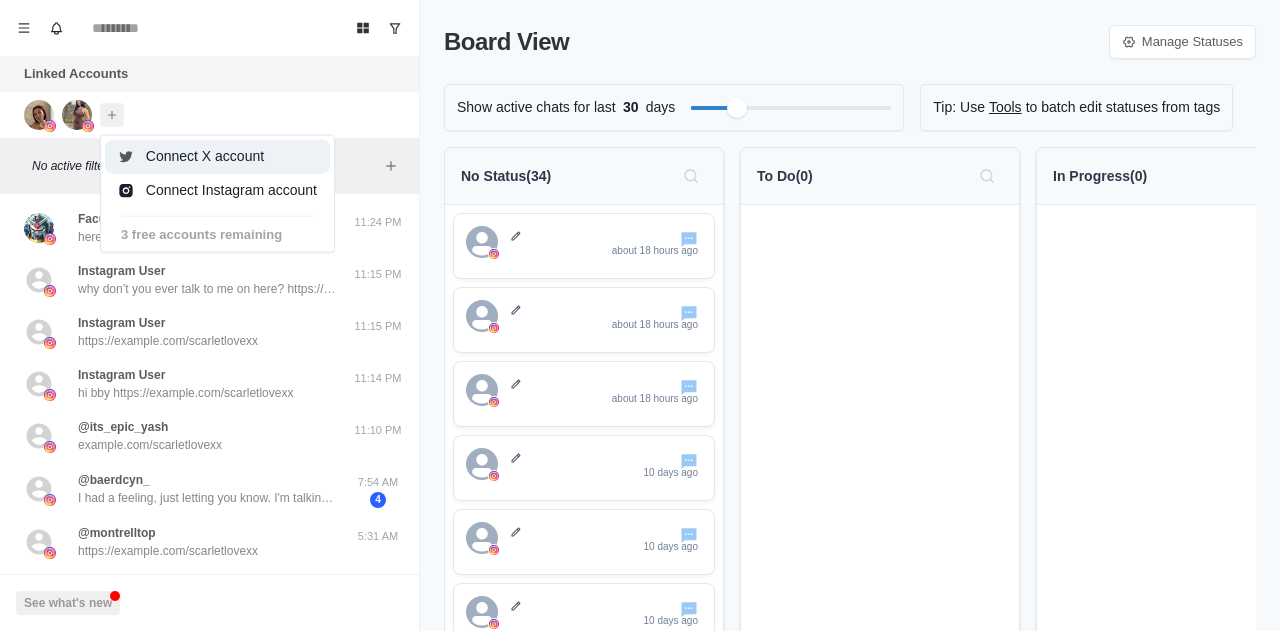 click on "Connect X account" at bounding box center [217, 157] 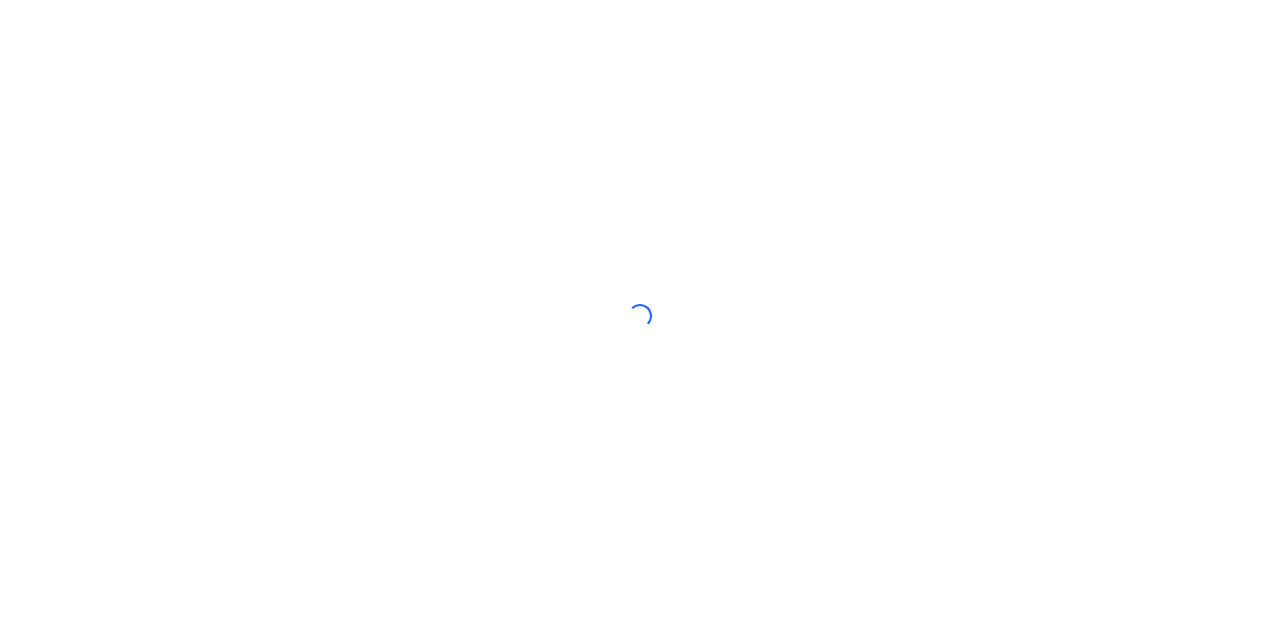 scroll, scrollTop: 0, scrollLeft: 0, axis: both 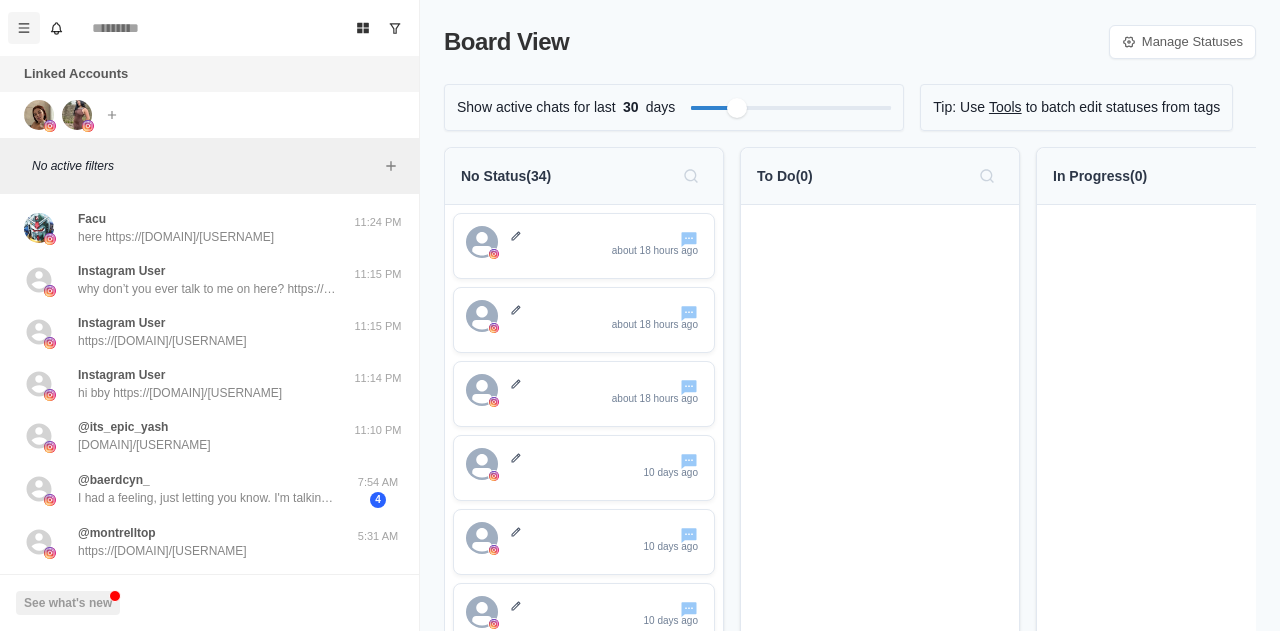 click at bounding box center [24, 28] 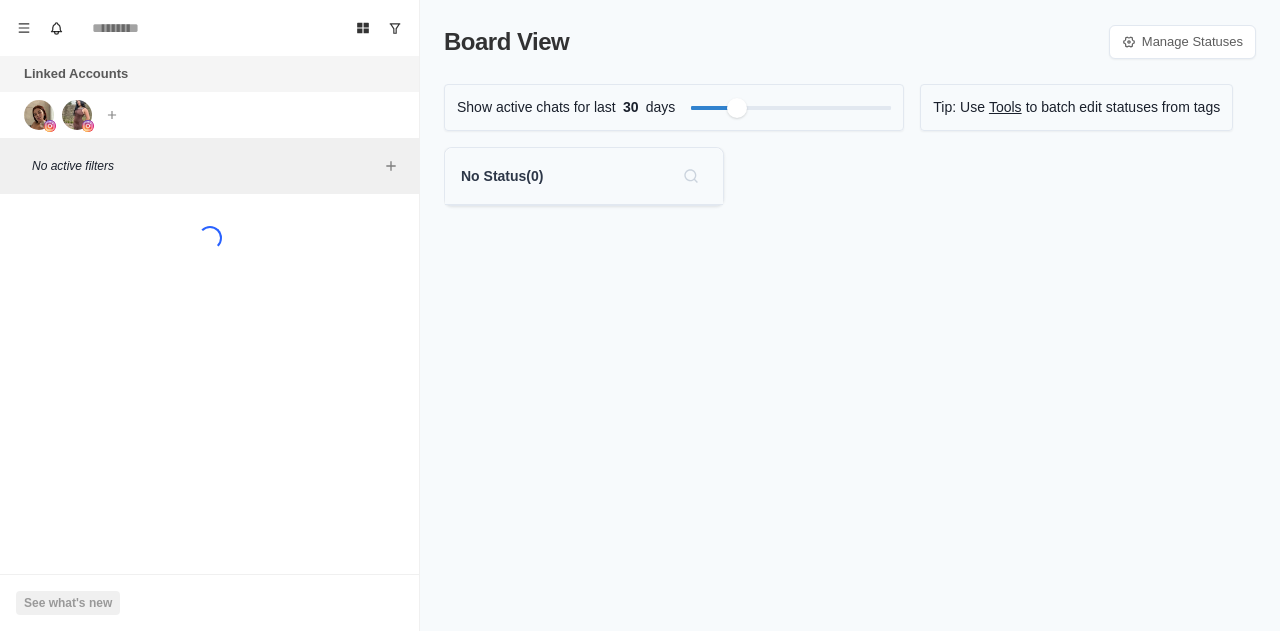 scroll, scrollTop: 0, scrollLeft: 0, axis: both 